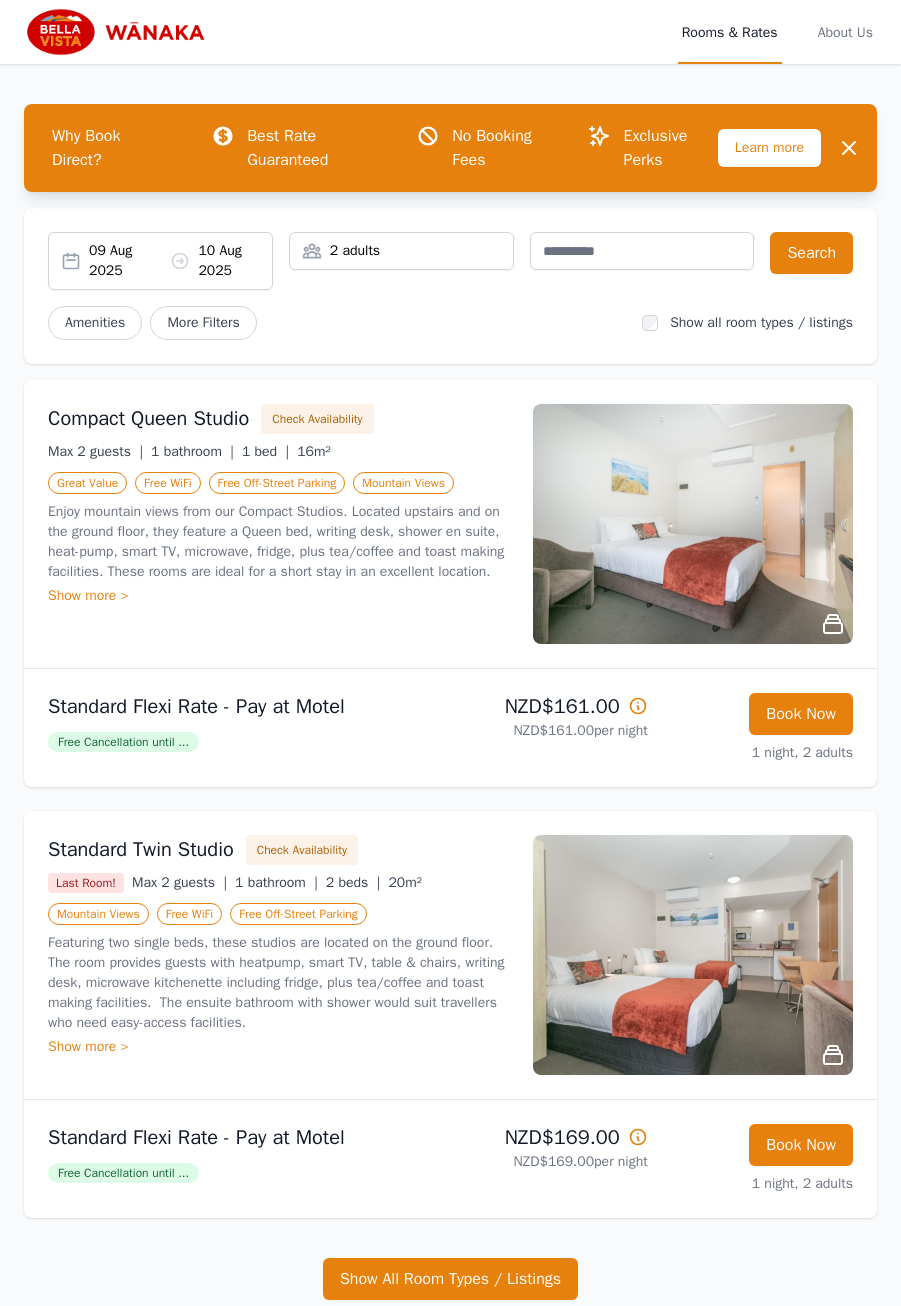 scroll, scrollTop: 0, scrollLeft: 0, axis: both 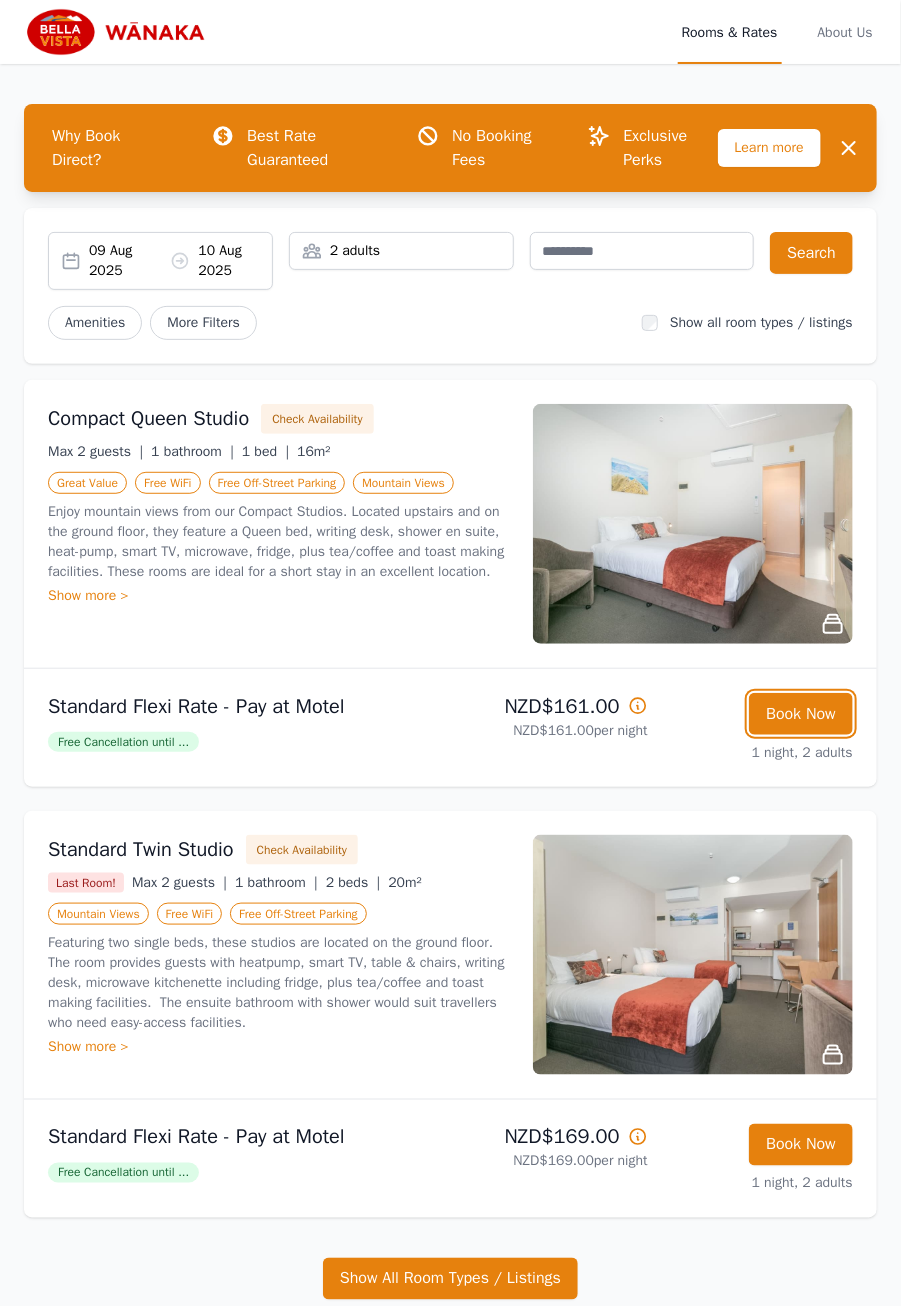 click on "Book Now" at bounding box center (801, 714) 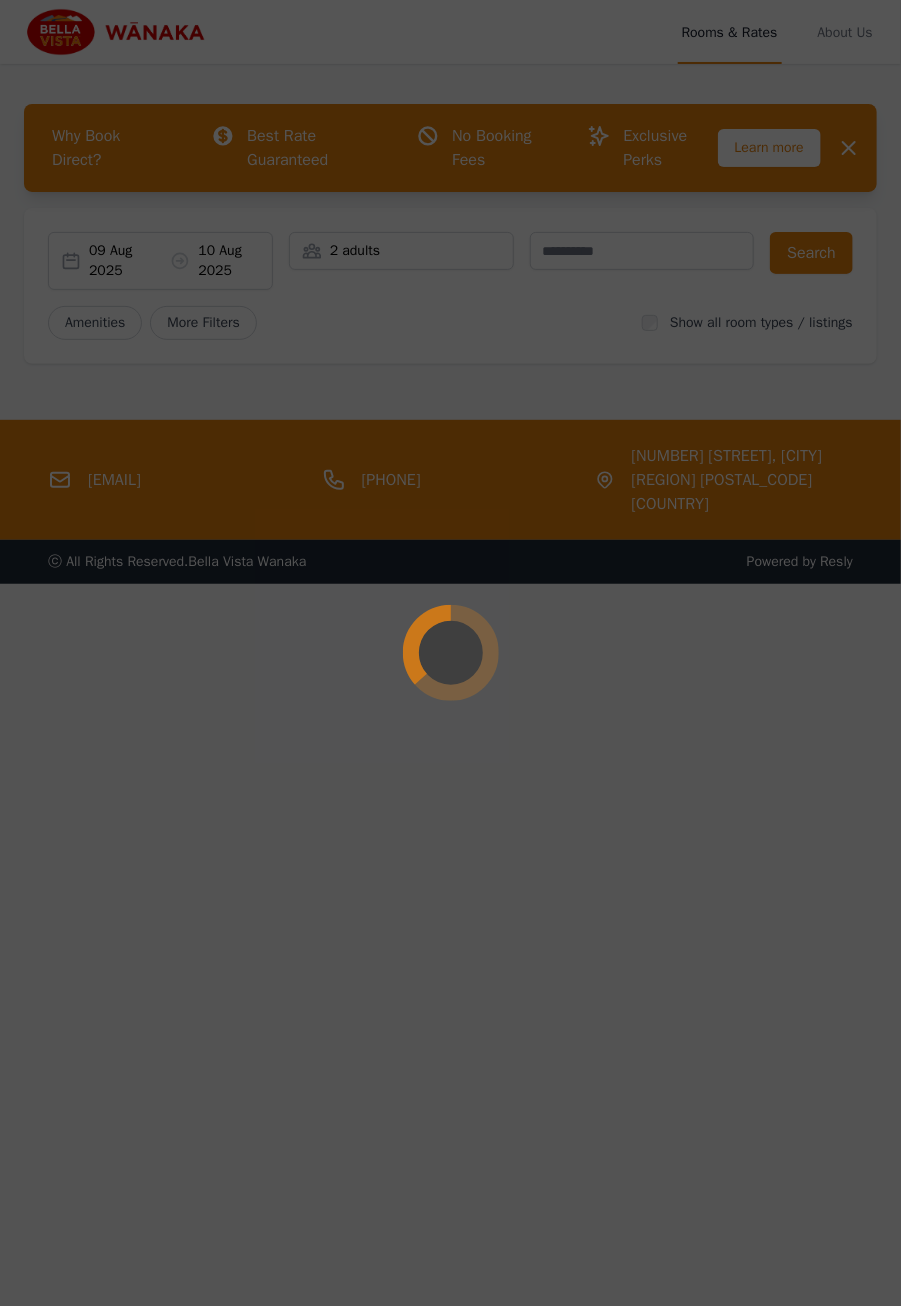 select on "**" 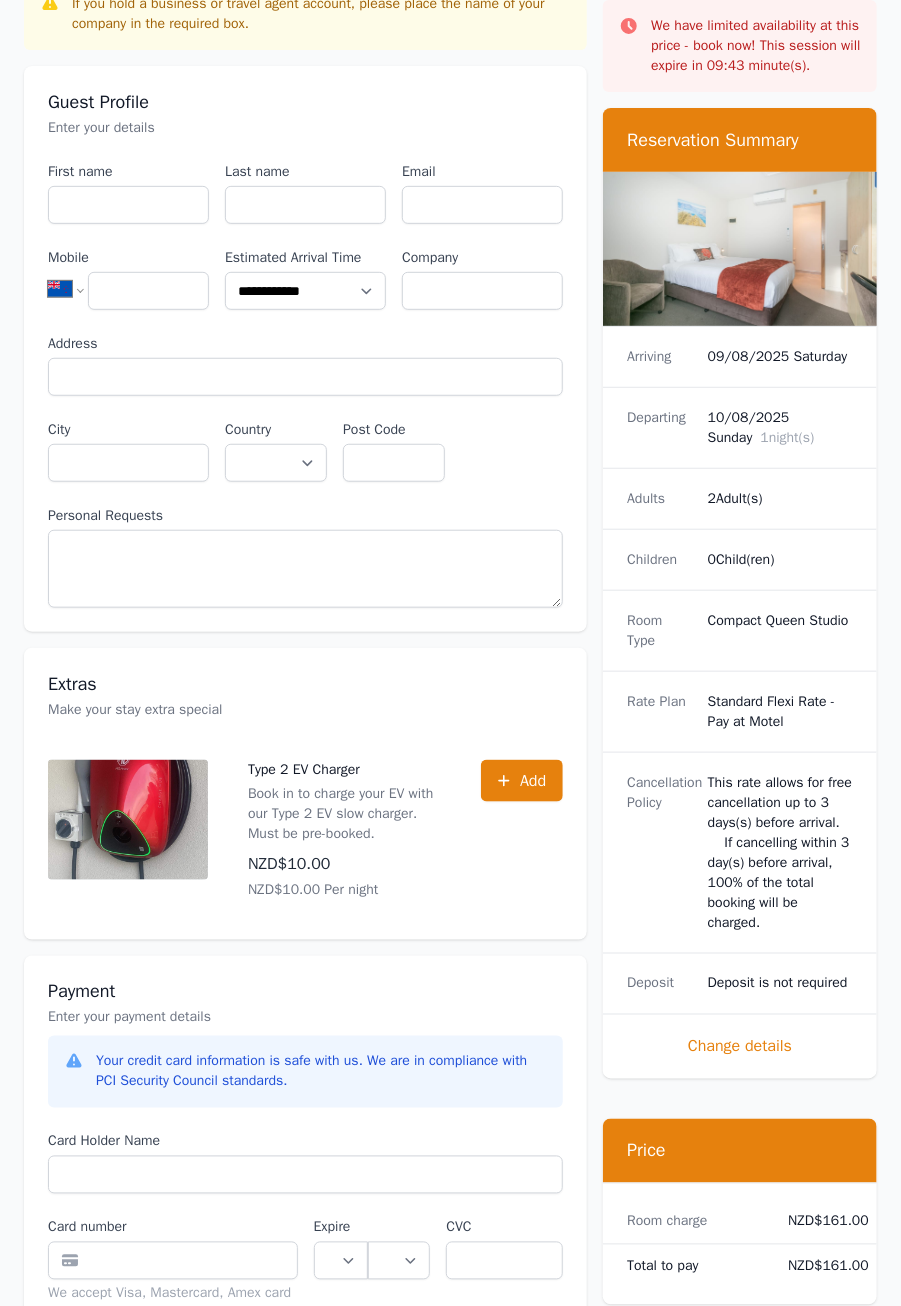 scroll, scrollTop: 0, scrollLeft: 0, axis: both 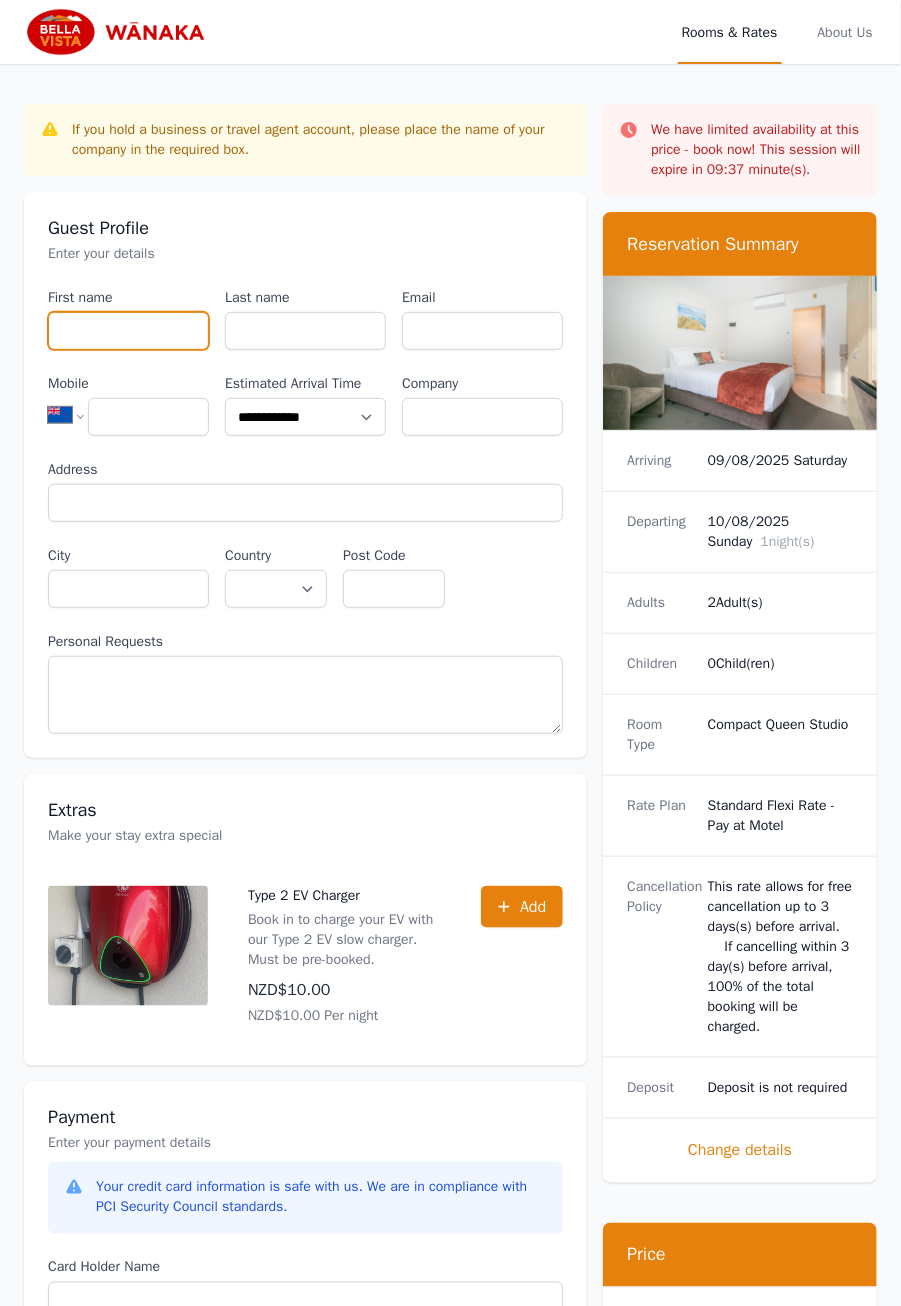 click on "First name" at bounding box center [128, 331] 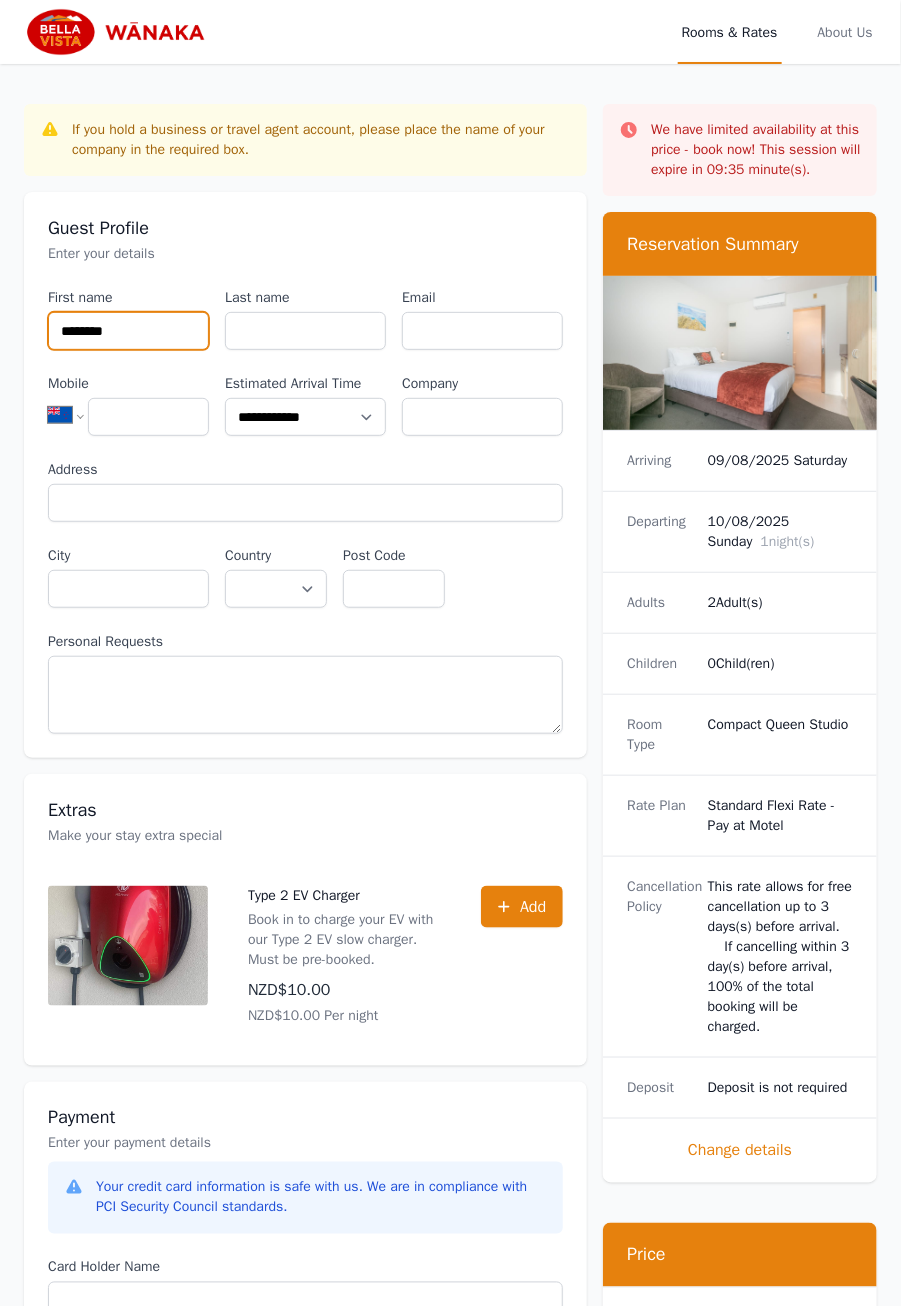 type on "********" 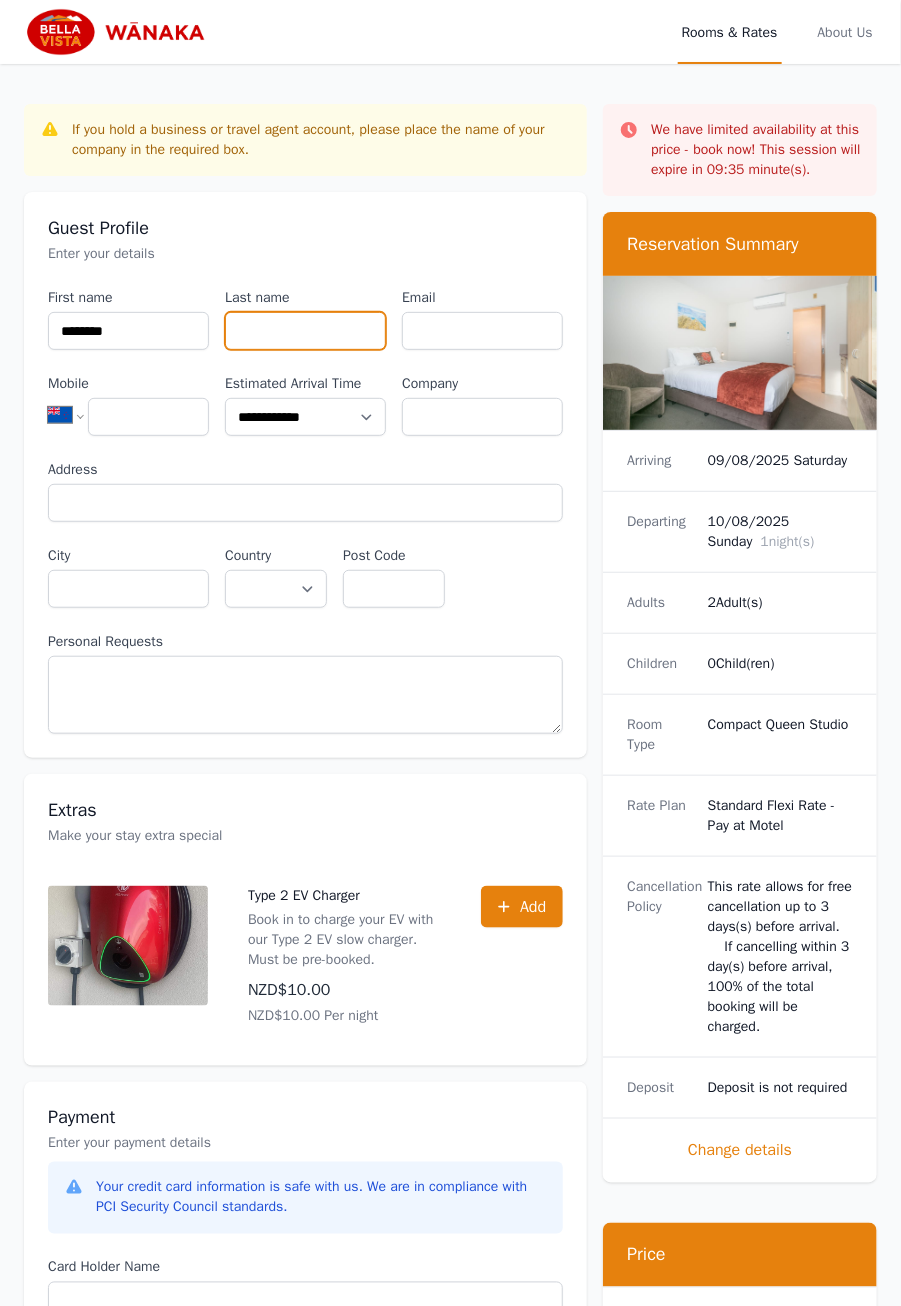 click on "Last name" at bounding box center (305, 331) 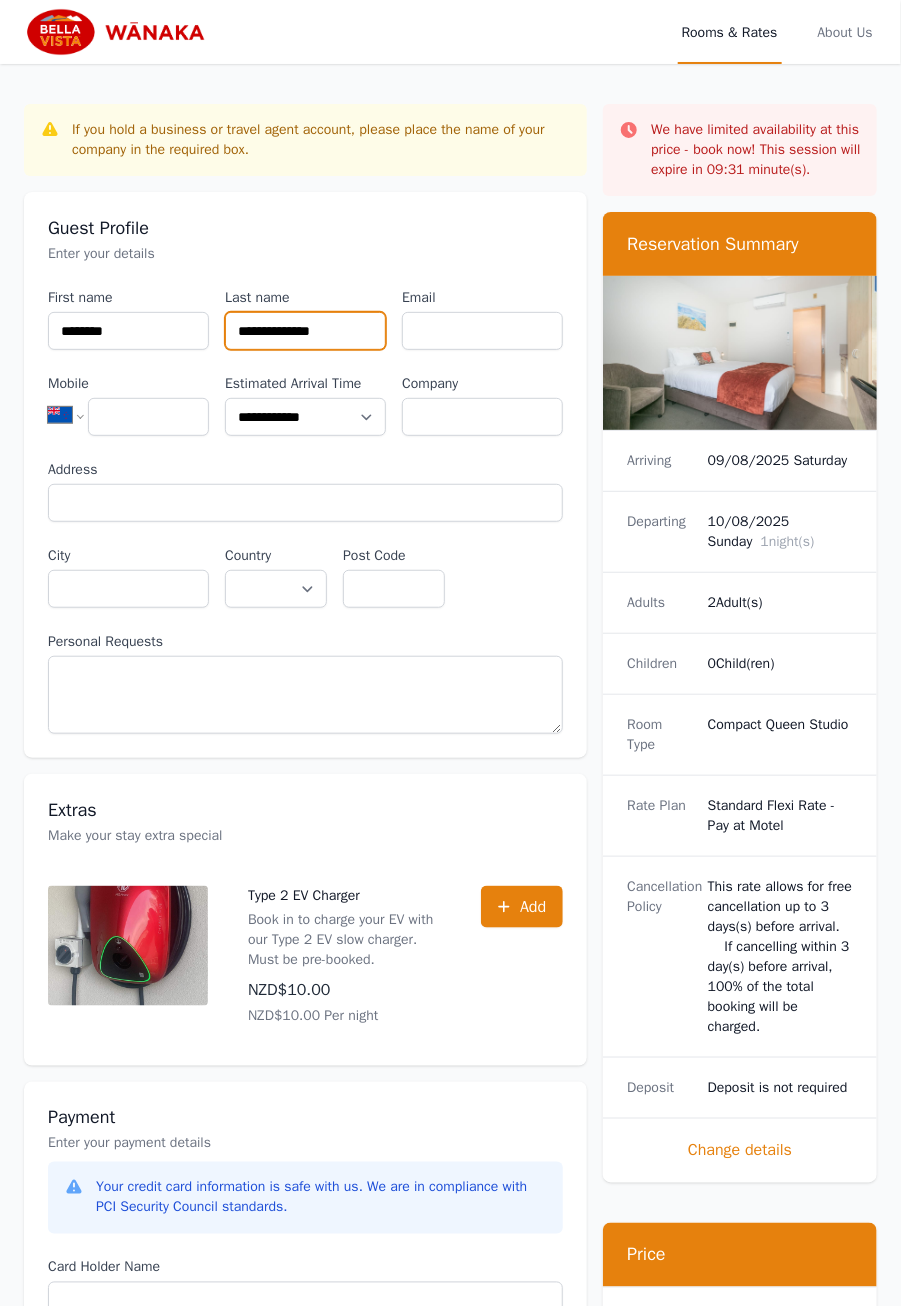 type on "**********" 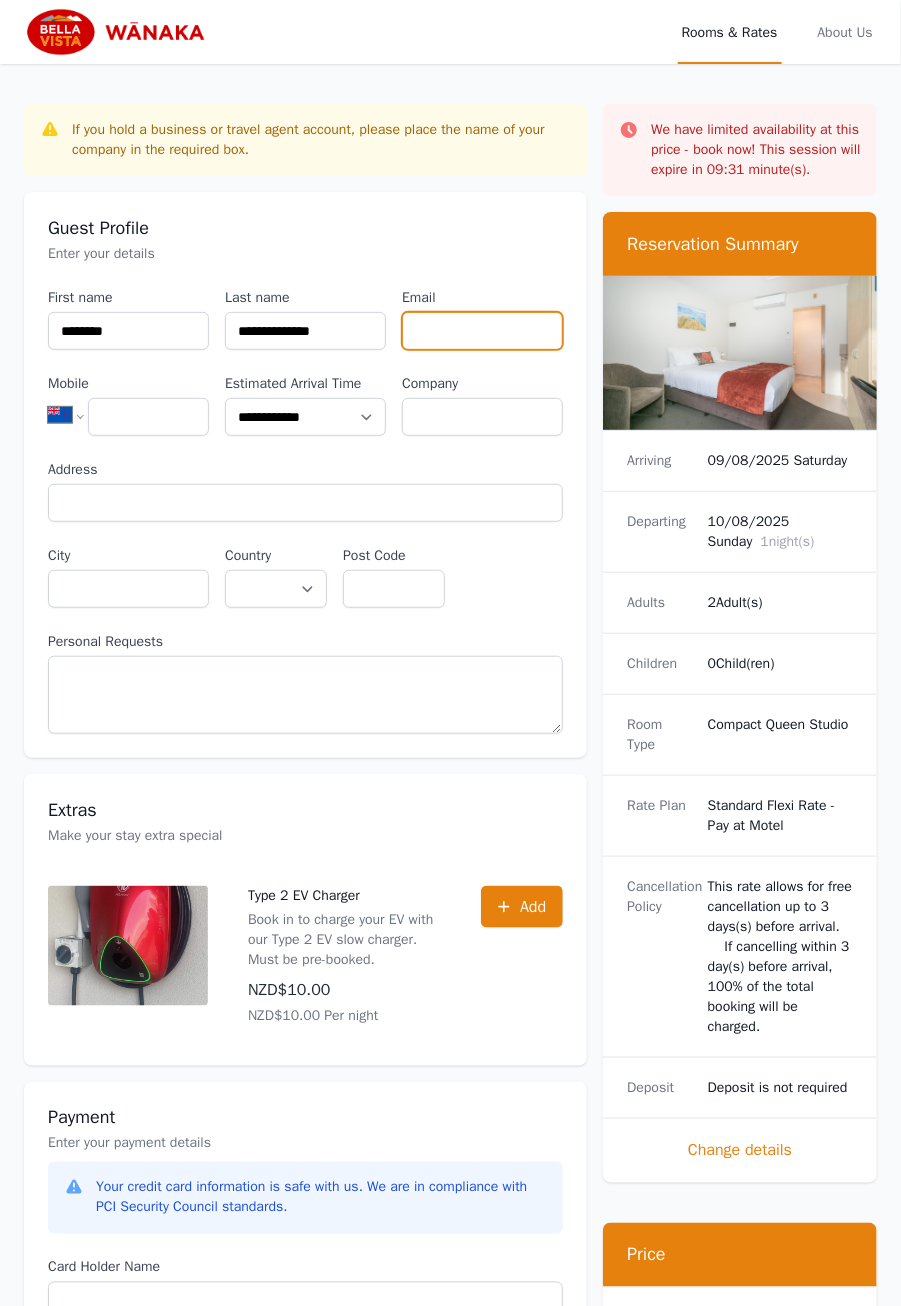 click on "Email" at bounding box center (482, 331) 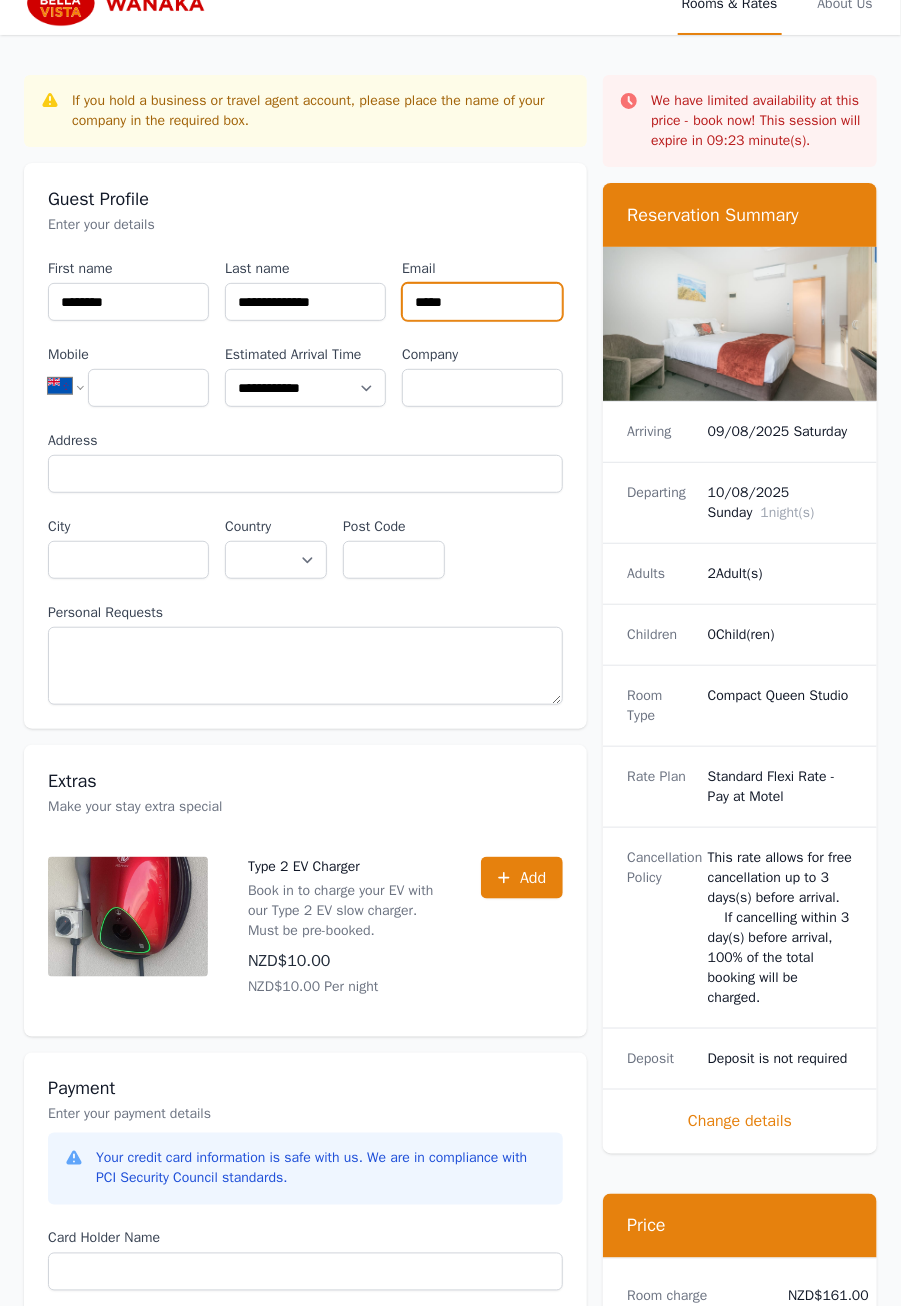 scroll, scrollTop: 28, scrollLeft: 0, axis: vertical 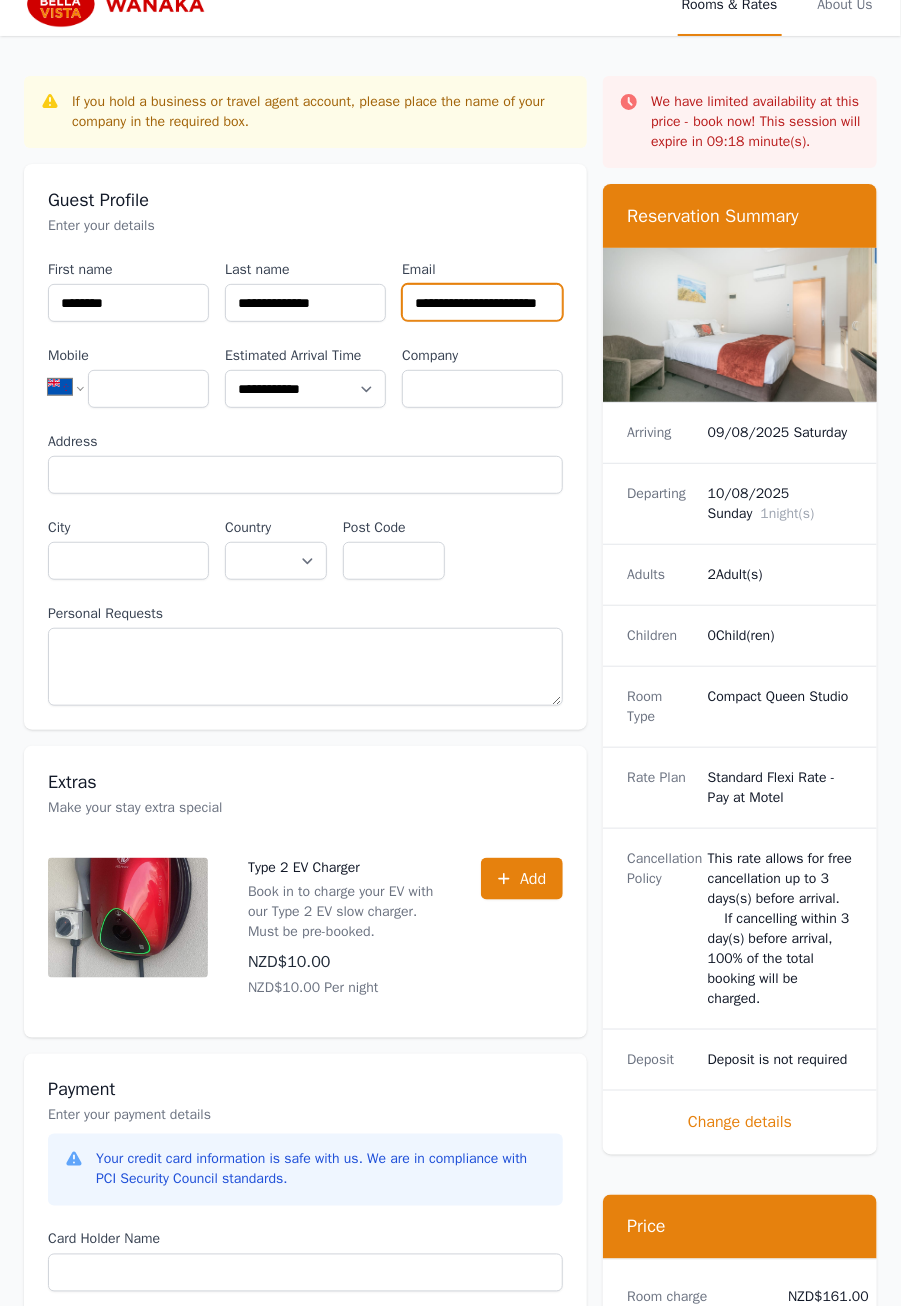 type on "**********" 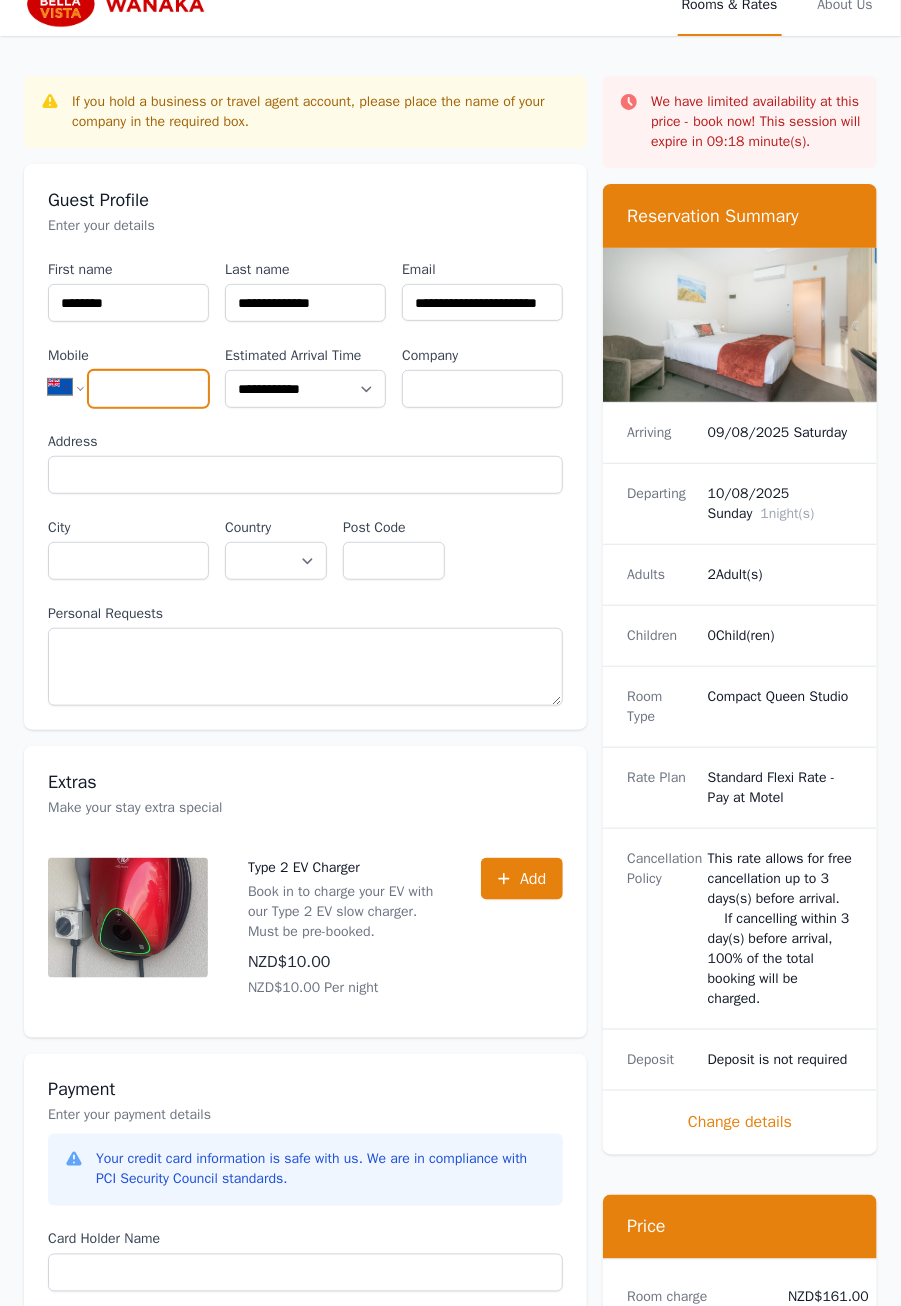 click on "Mobile" at bounding box center [148, 389] 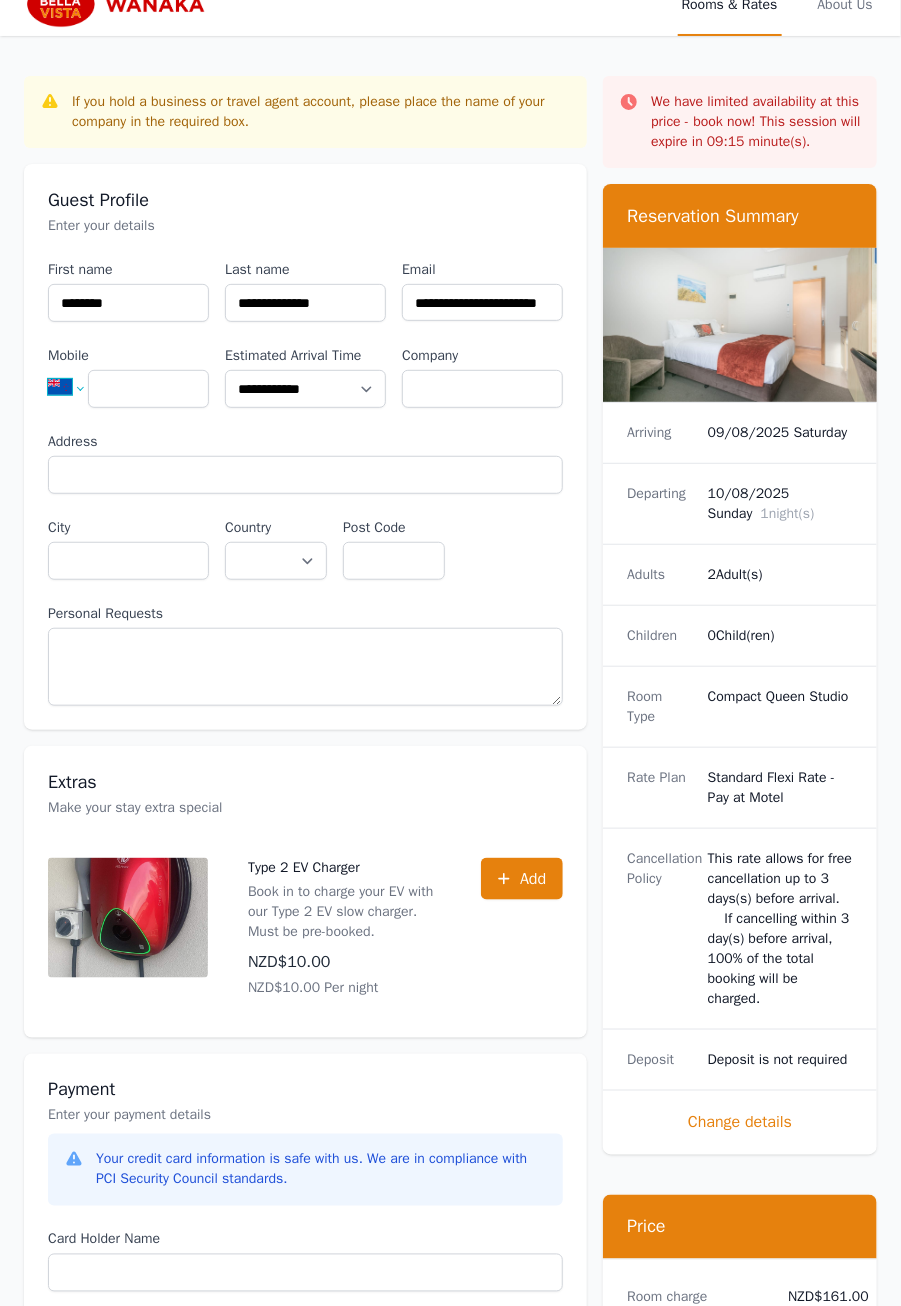 click on "**********" at bounding box center (74, 387) 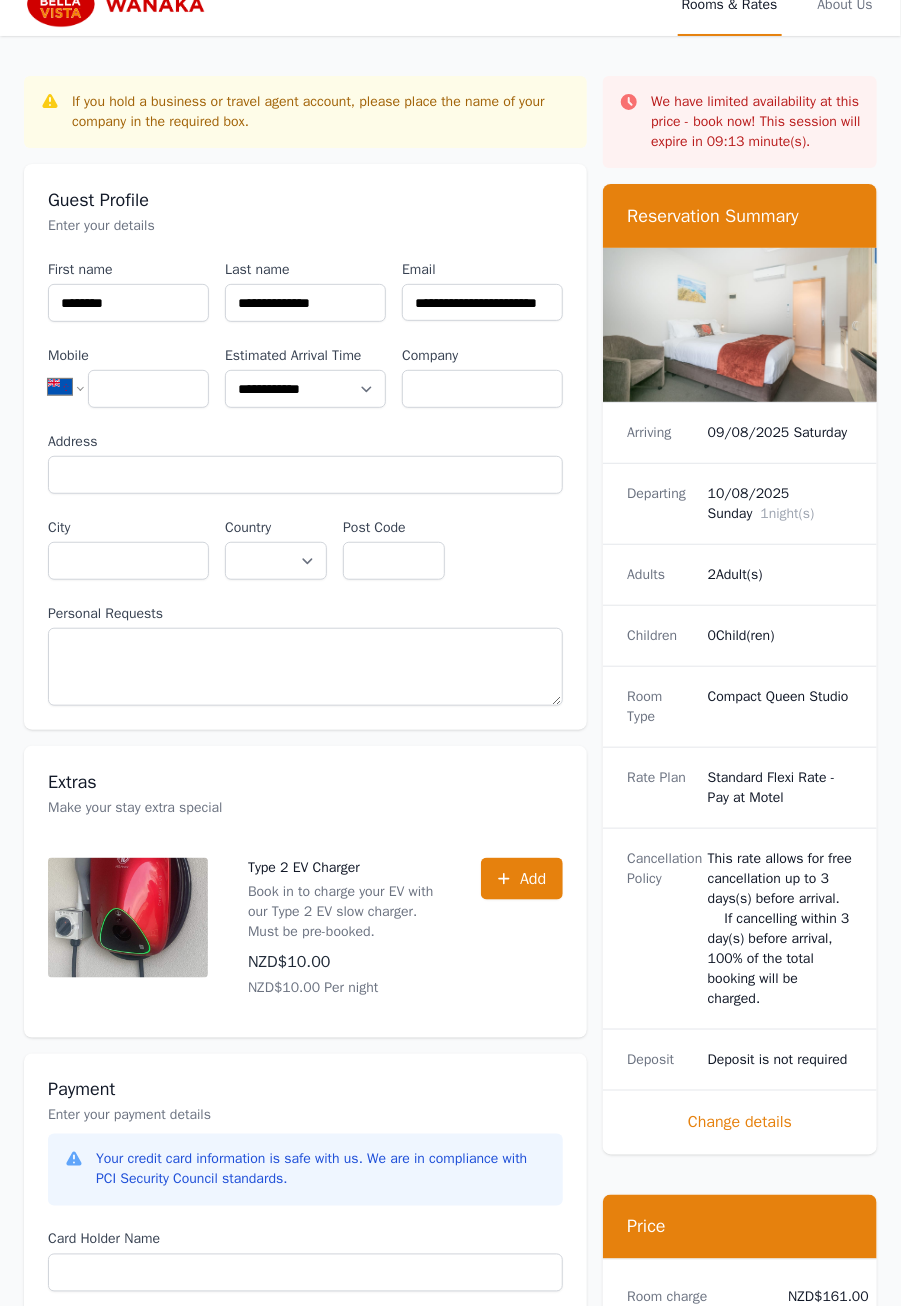 click on "Mobile" at bounding box center (128, 356) 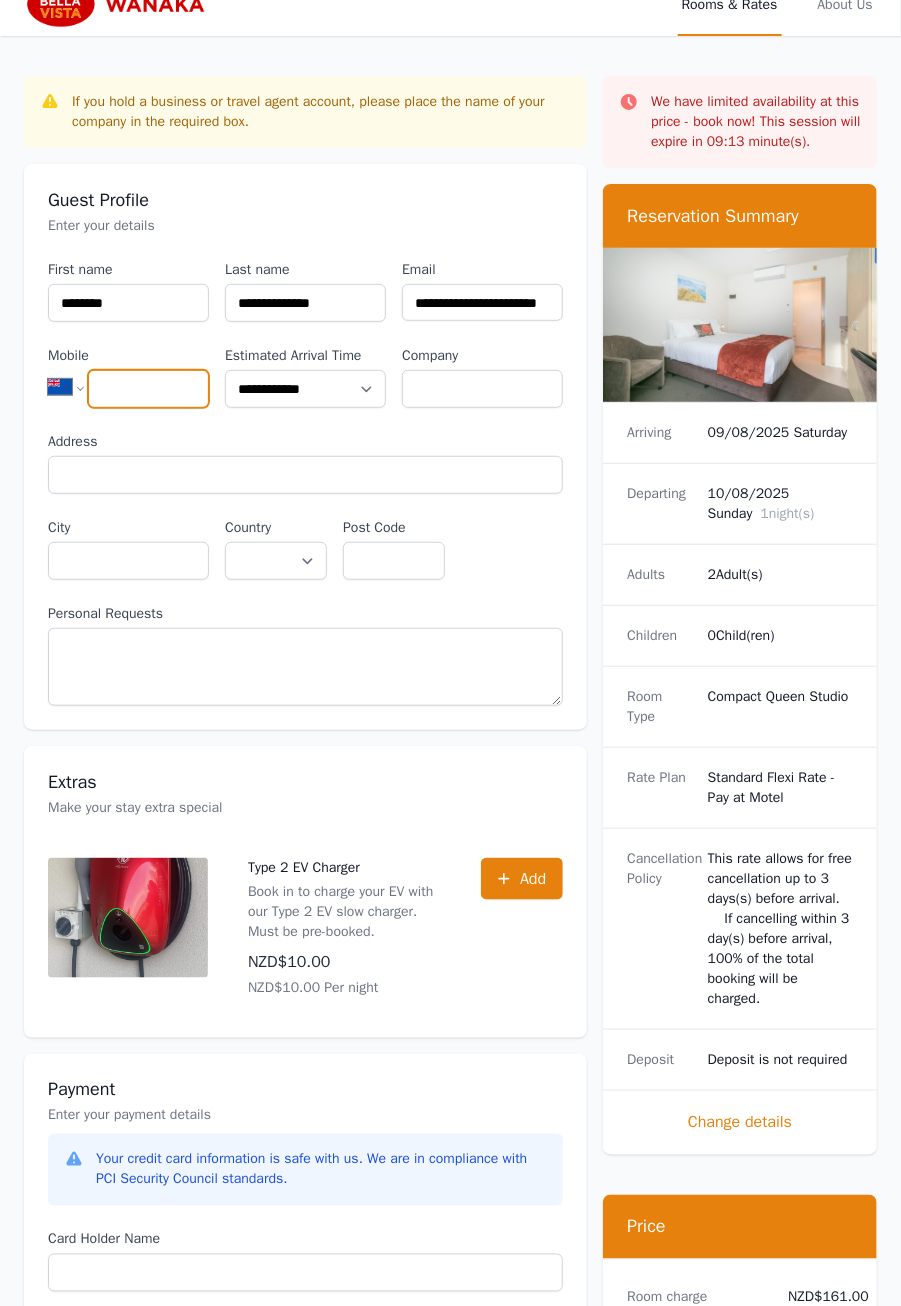 click on "Mobile" at bounding box center [148, 389] 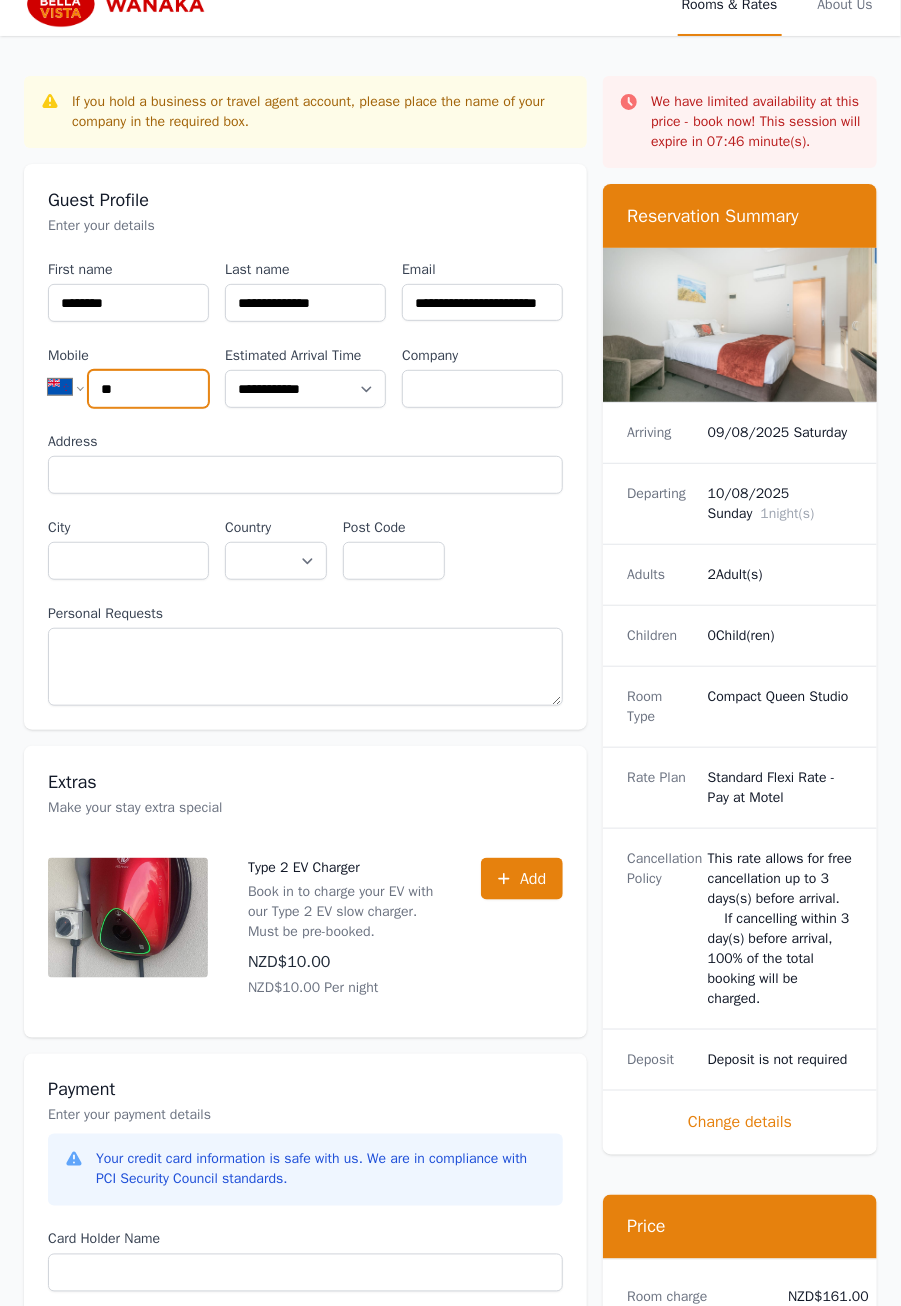 type on "*" 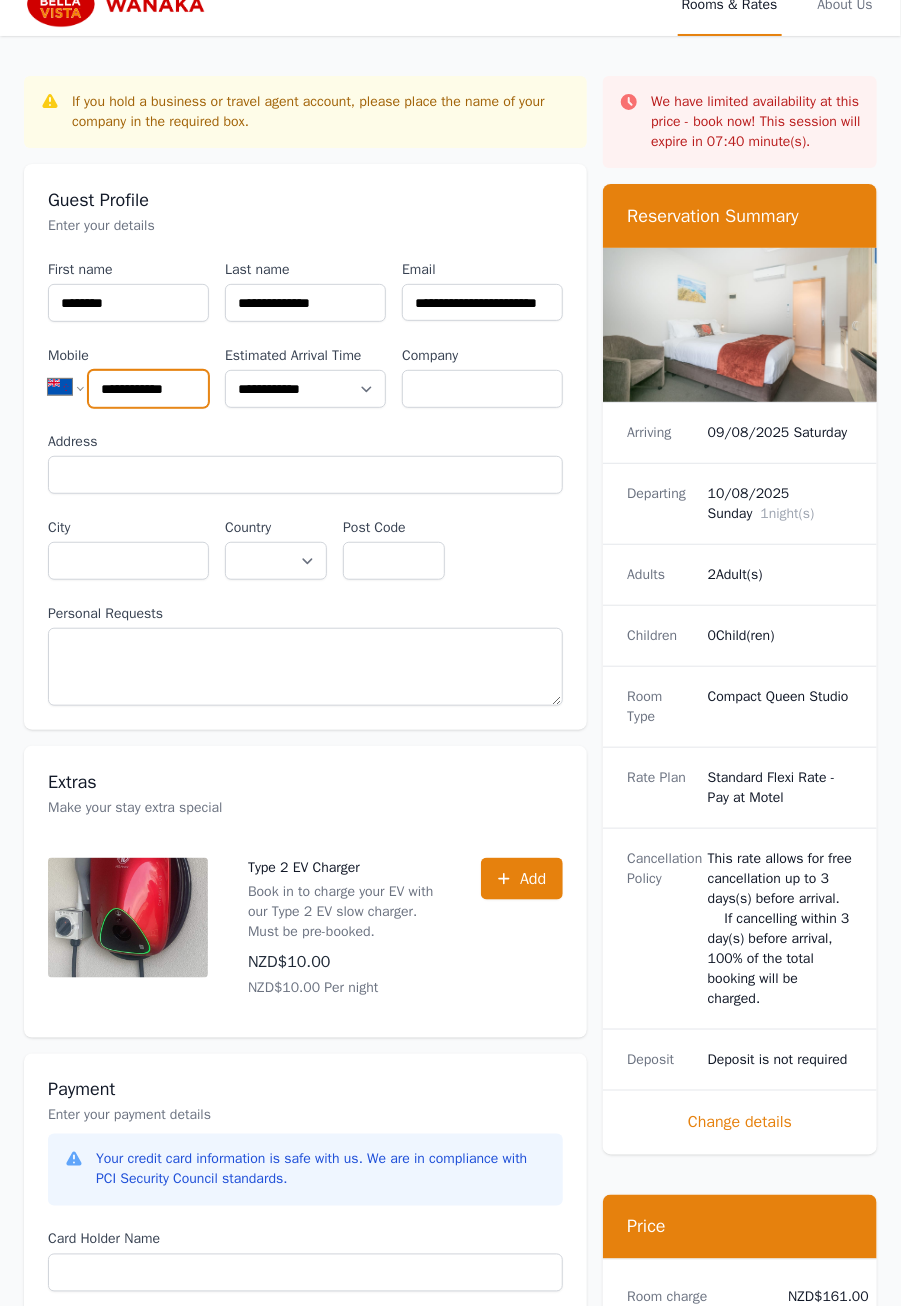 type on "**********" 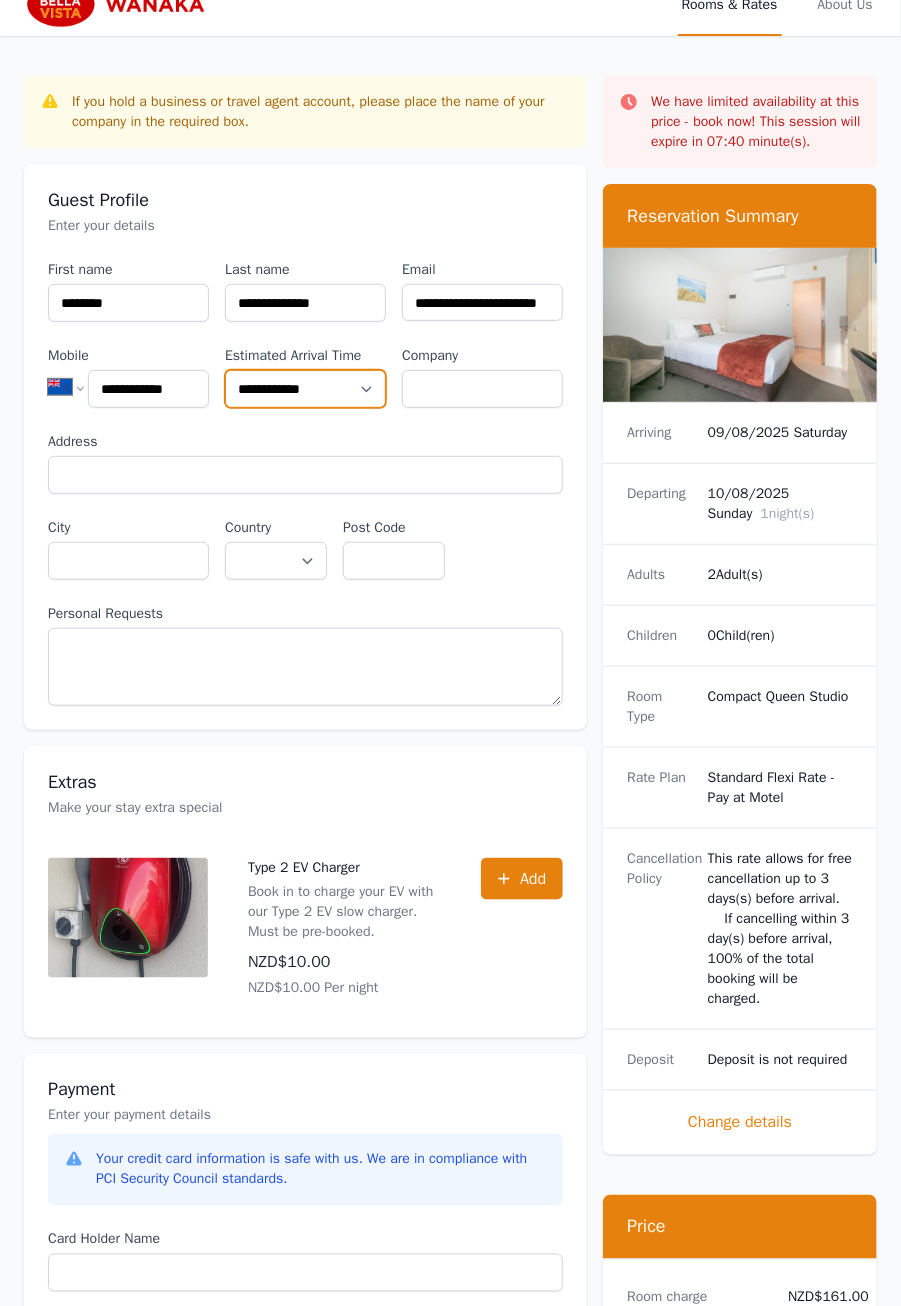 click on "**********" at bounding box center [305, 389] 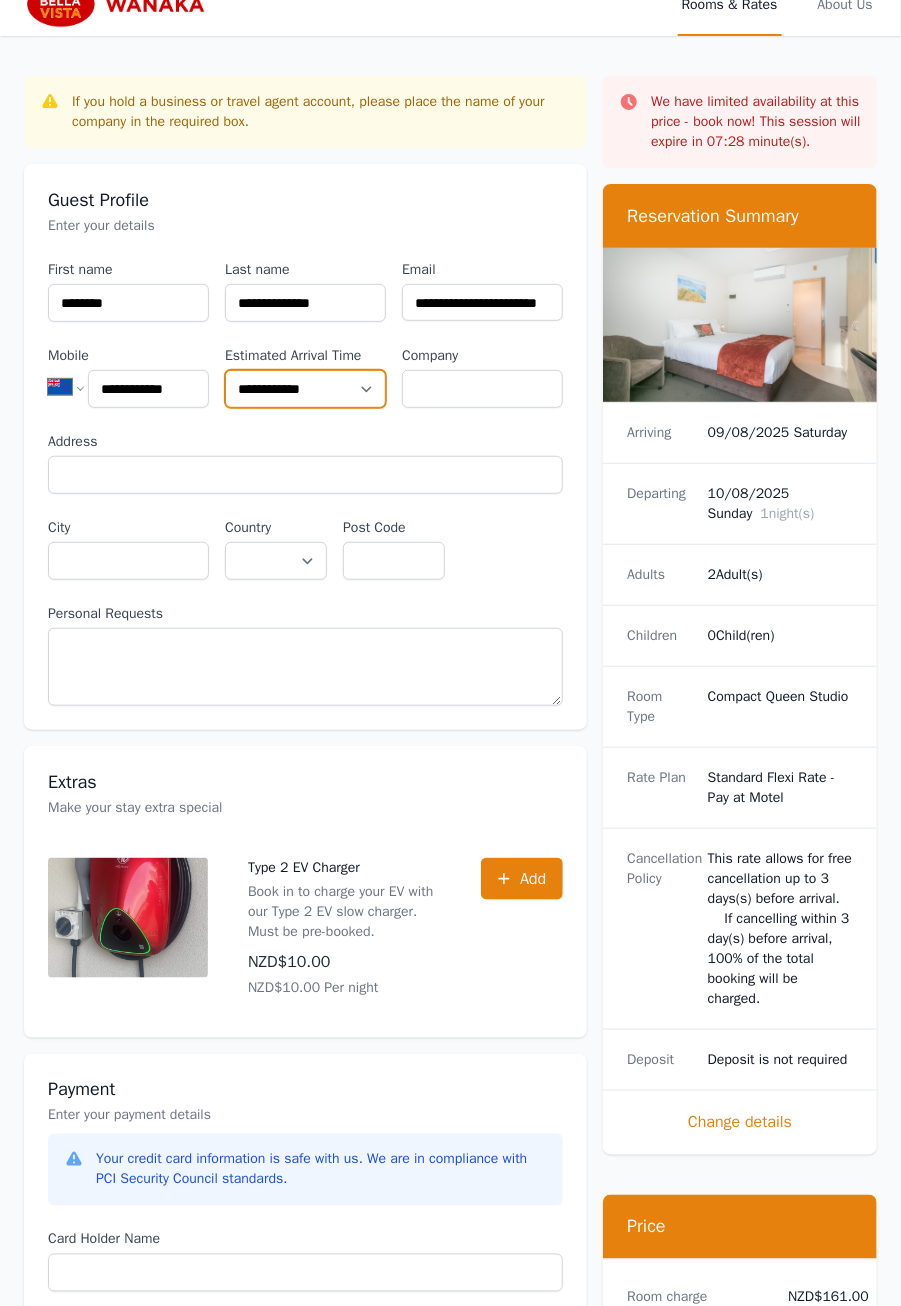 select on "**********" 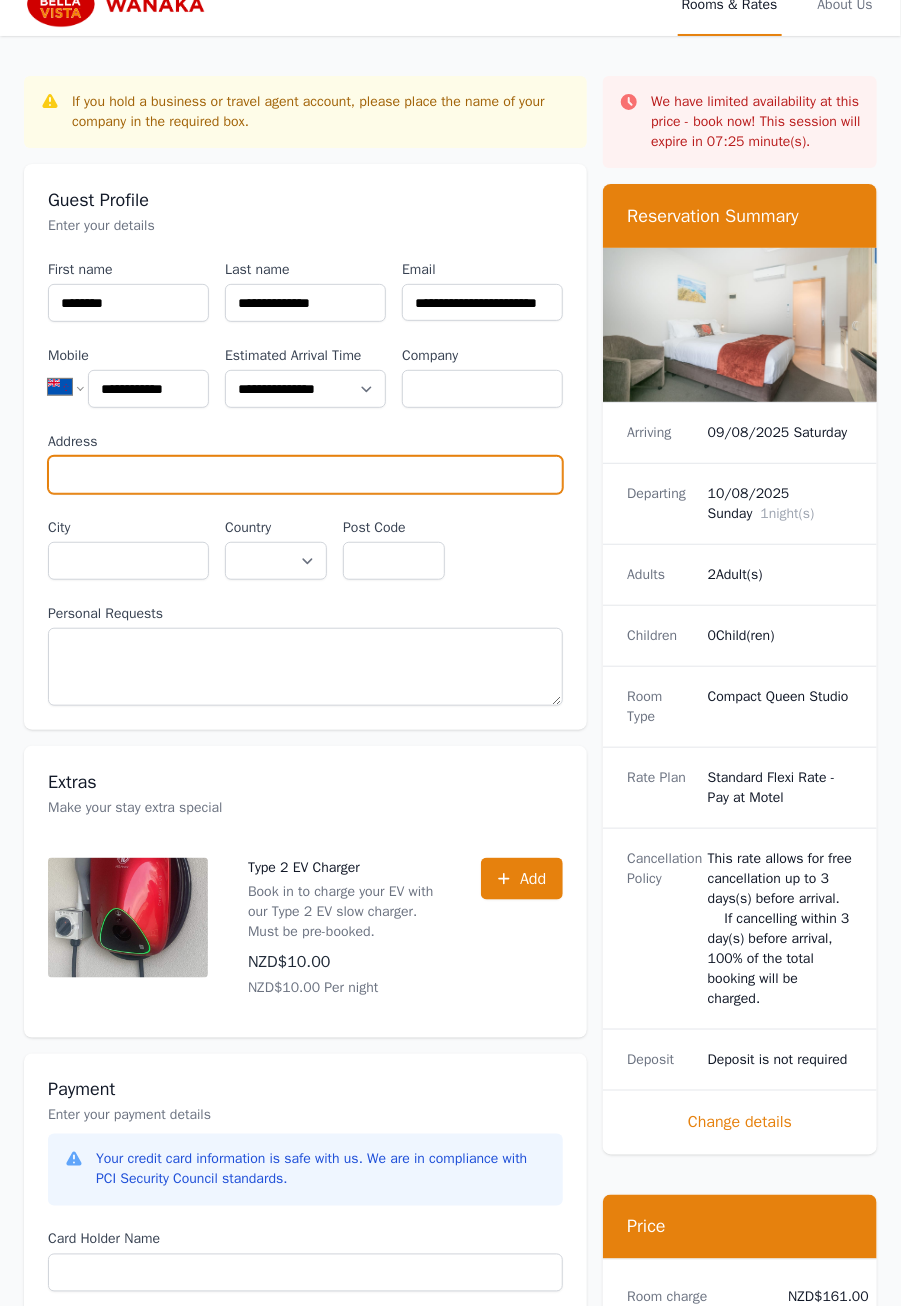 click on "Address" at bounding box center [305, 475] 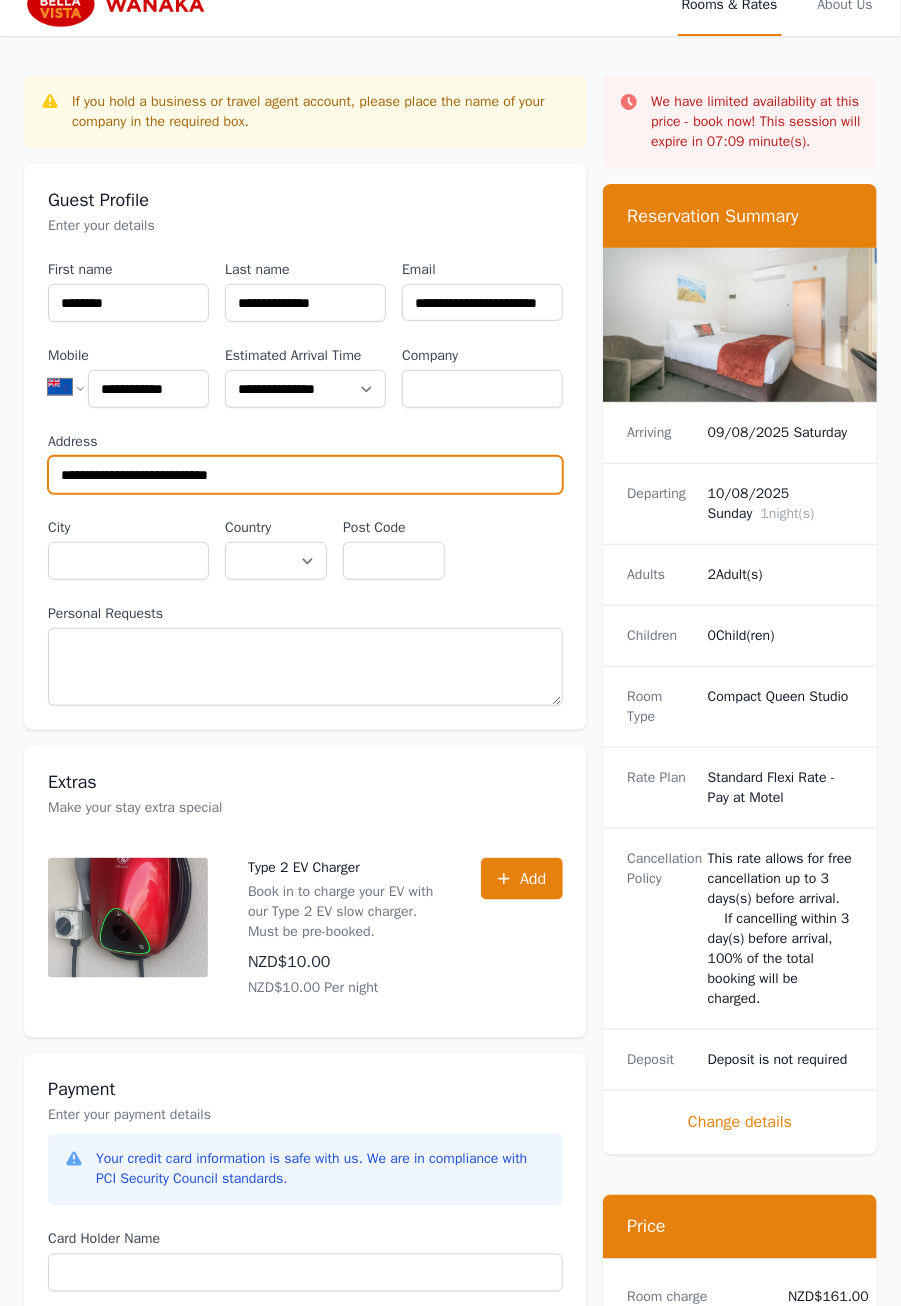 click on "**********" at bounding box center [305, 475] 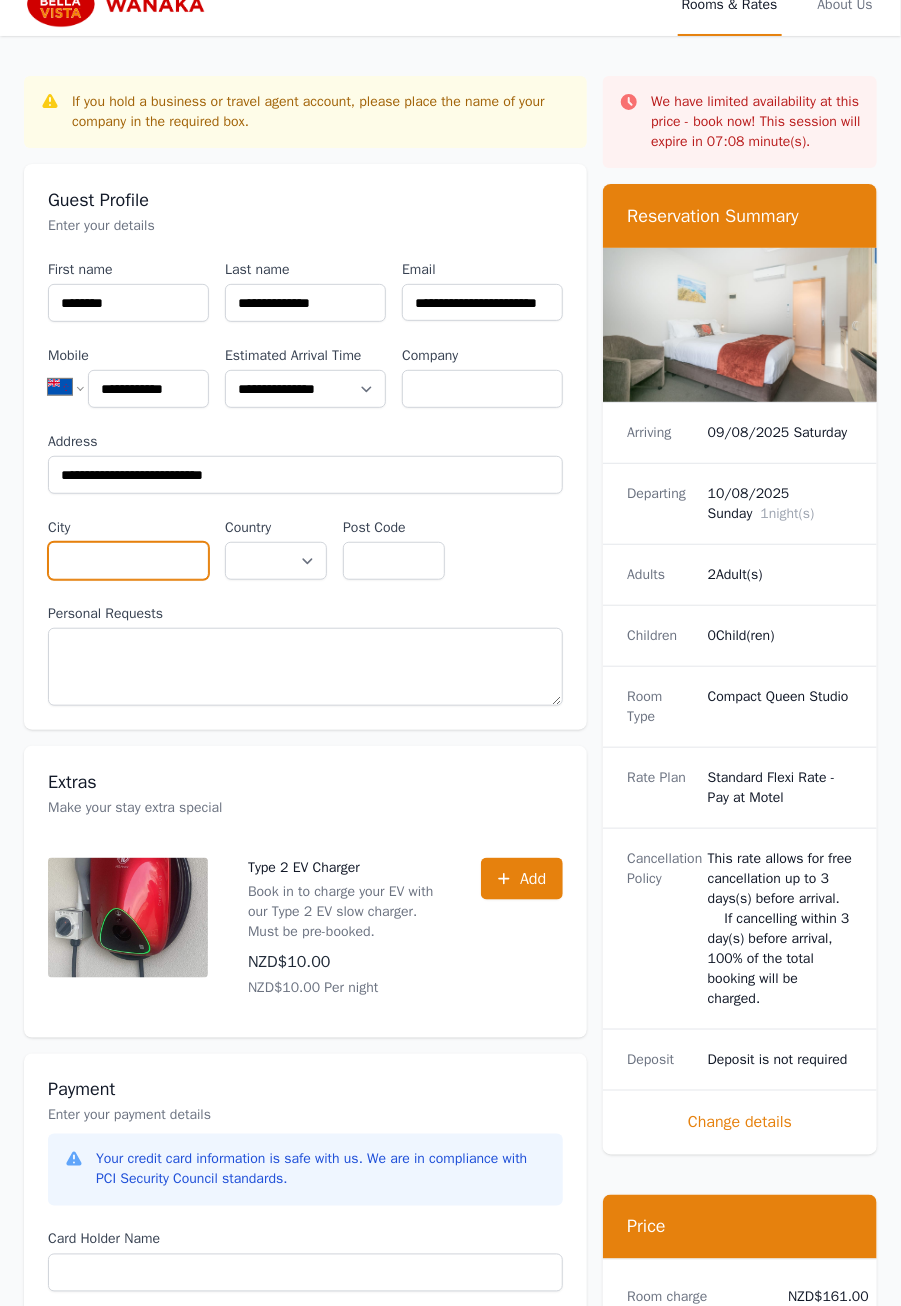 click on "City" at bounding box center [128, 561] 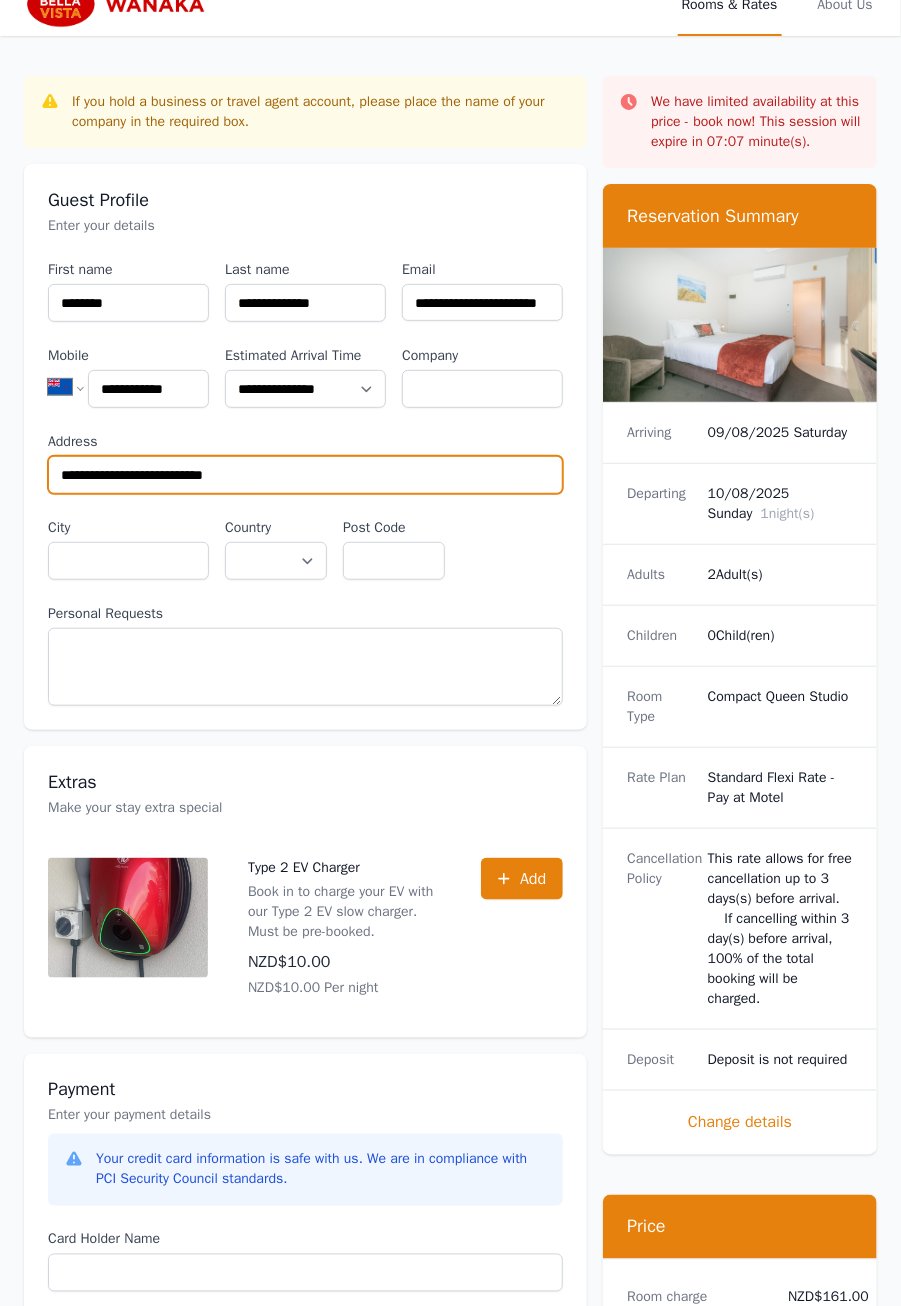 click on "**********" at bounding box center [305, 475] 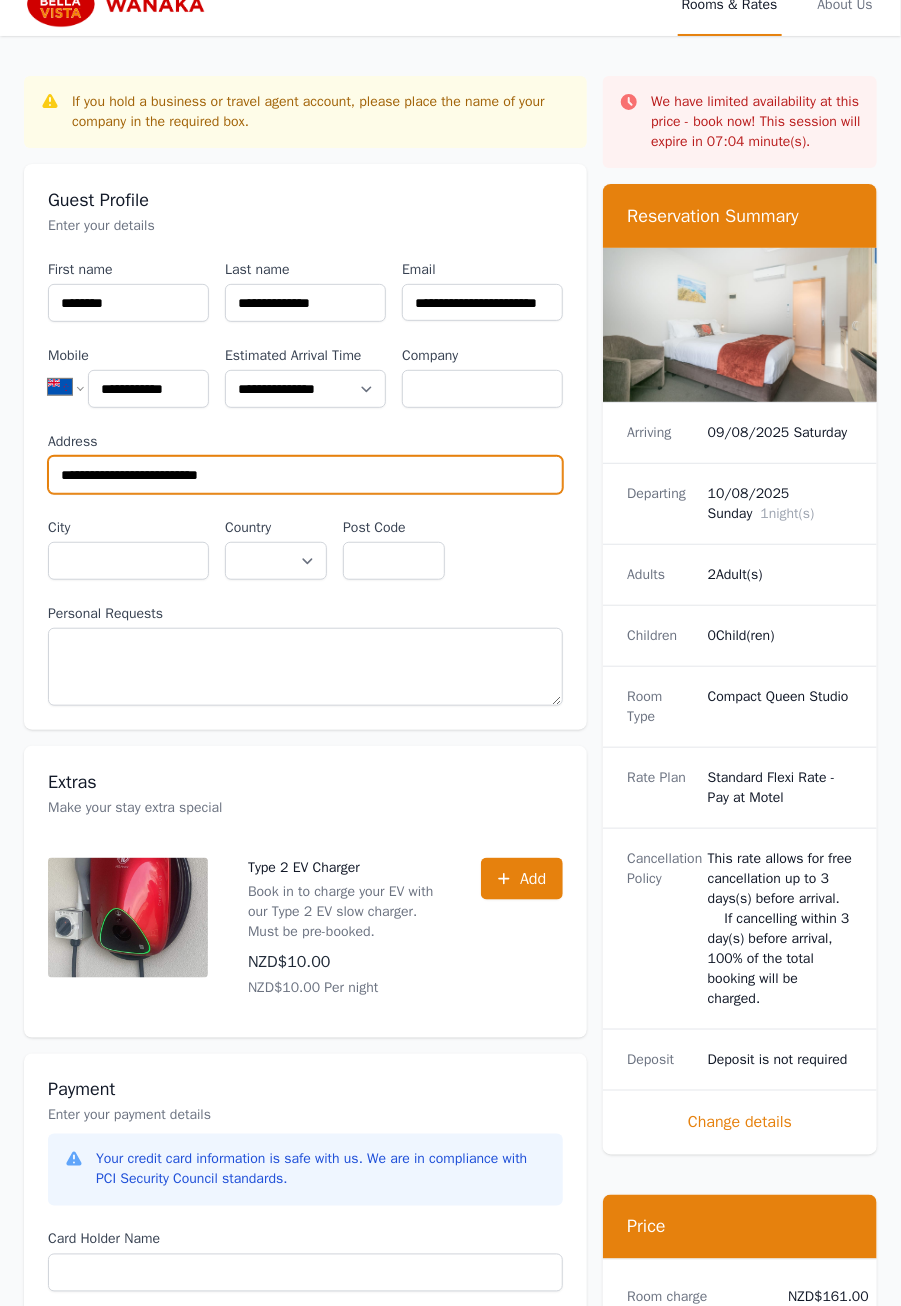 type on "**********" 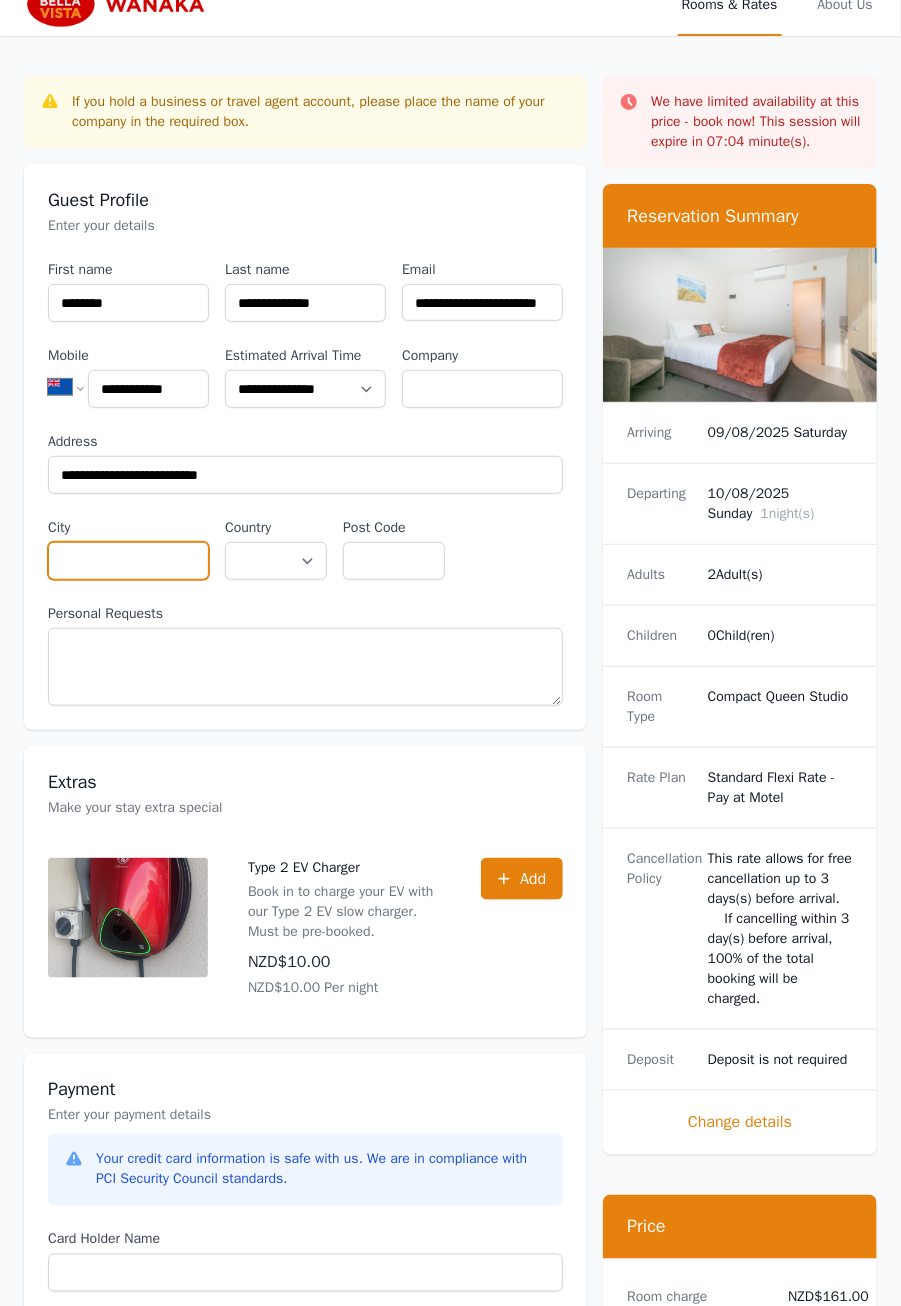 click on "City" at bounding box center (128, 561) 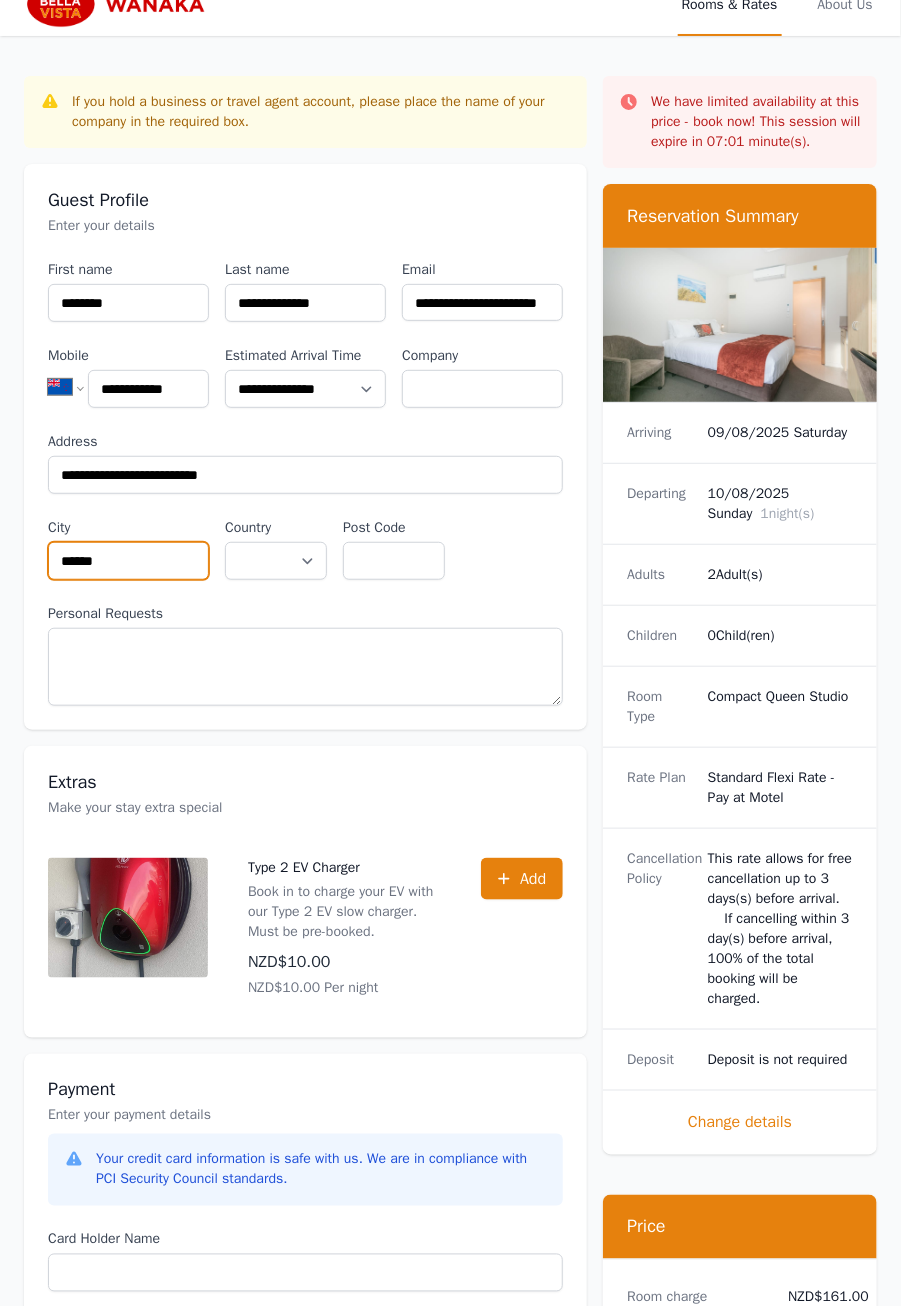 type on "******" 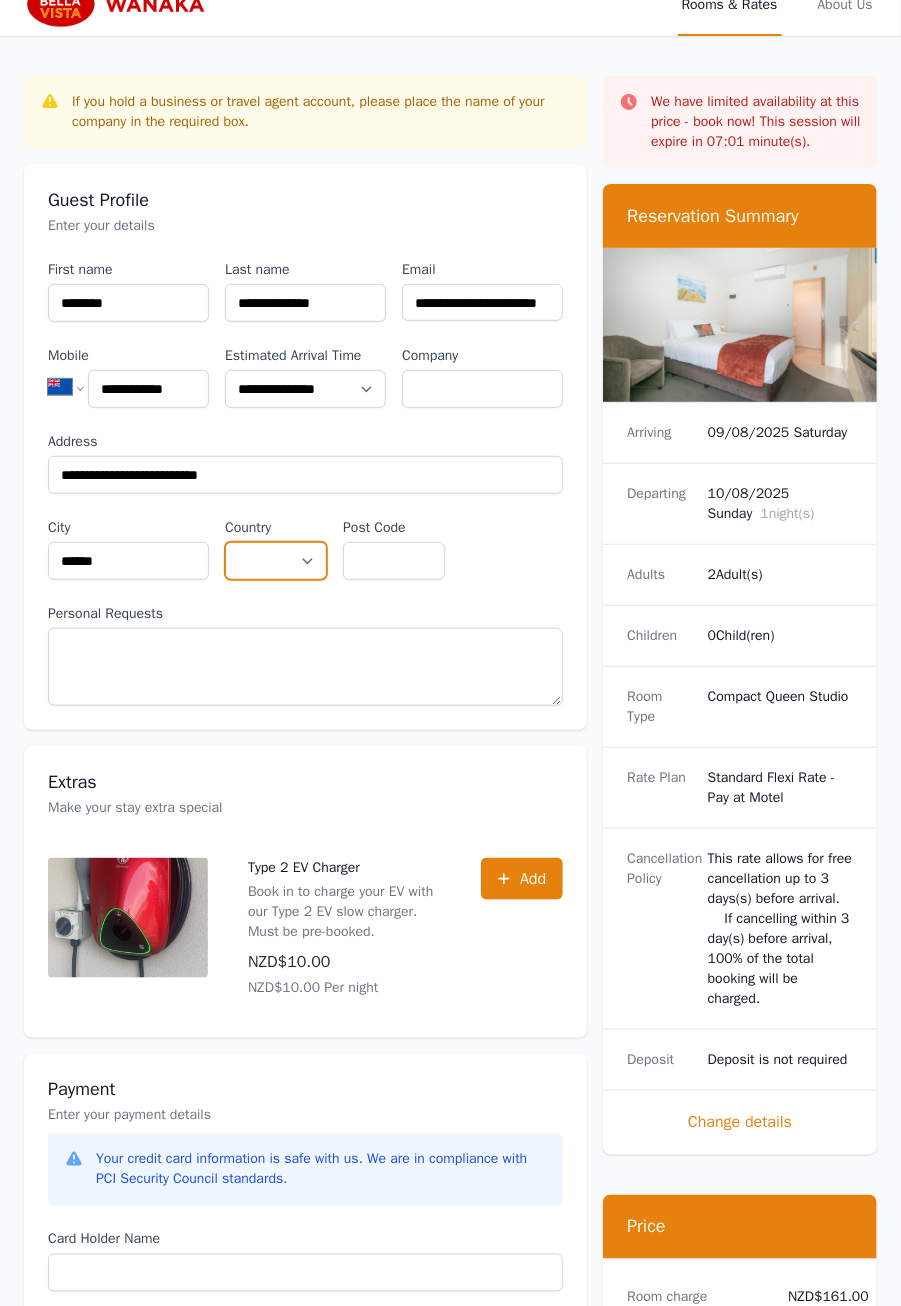 click on "**********" at bounding box center [276, 561] 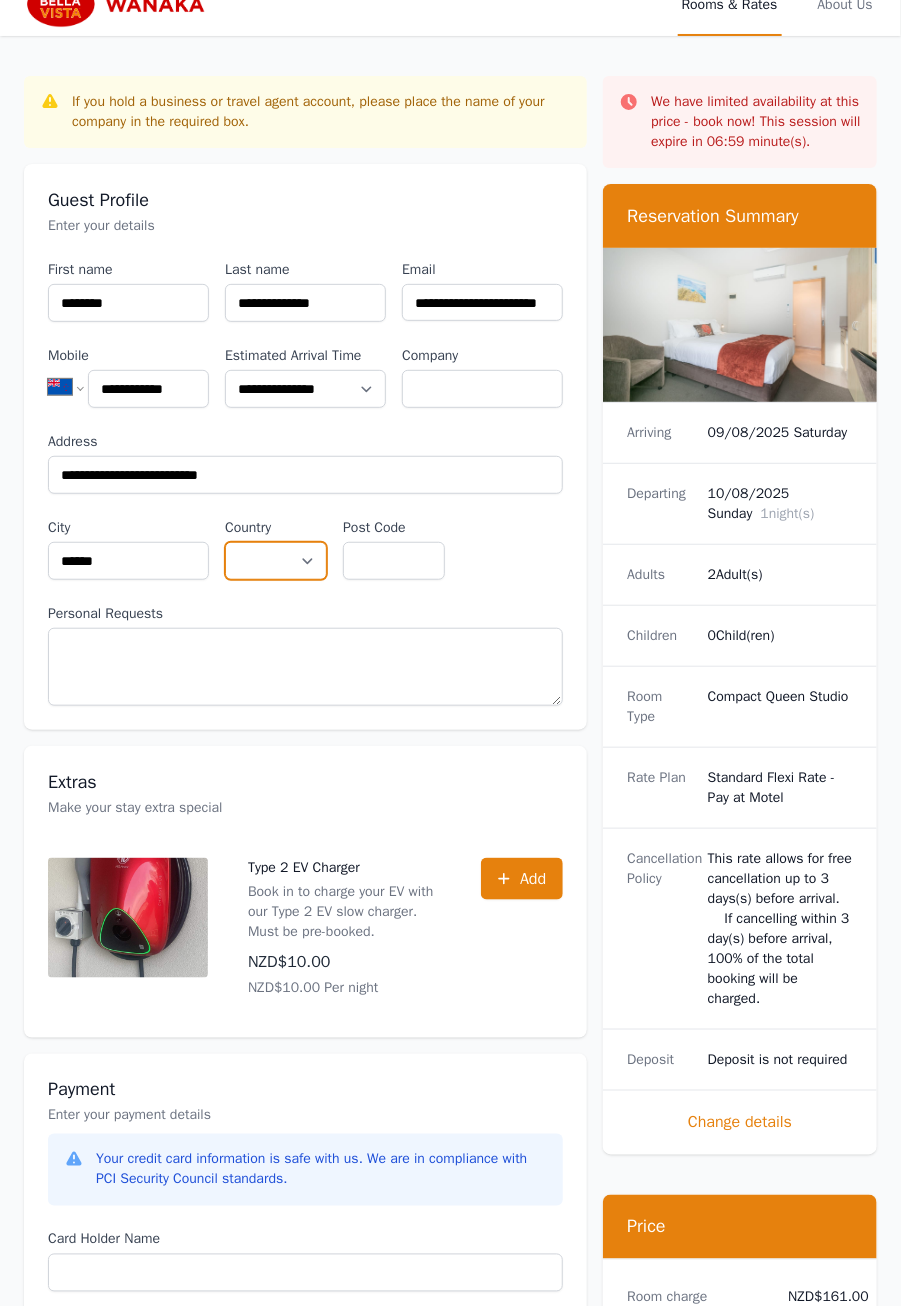 select on "**********" 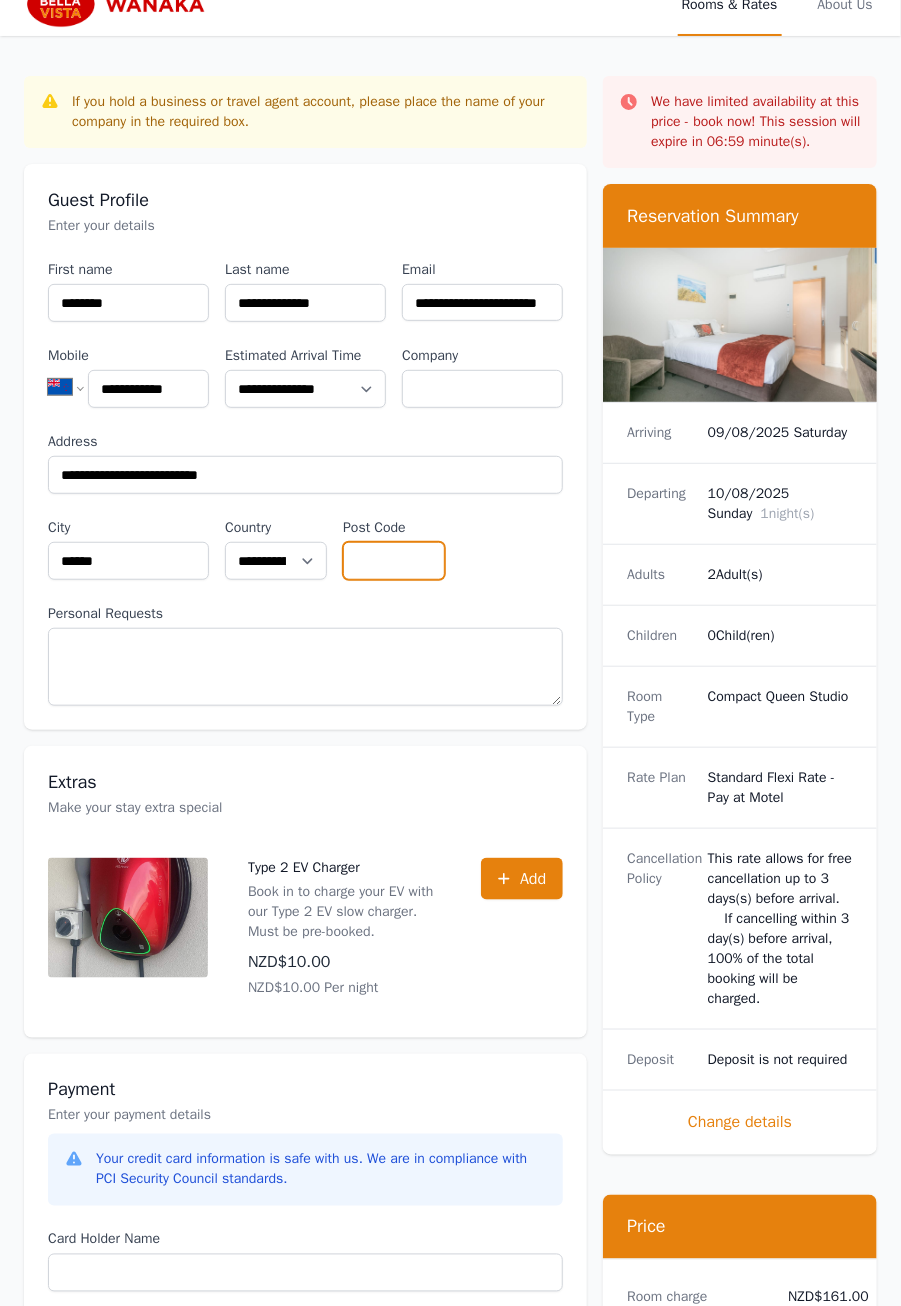 click on "Post Code" at bounding box center (394, 561) 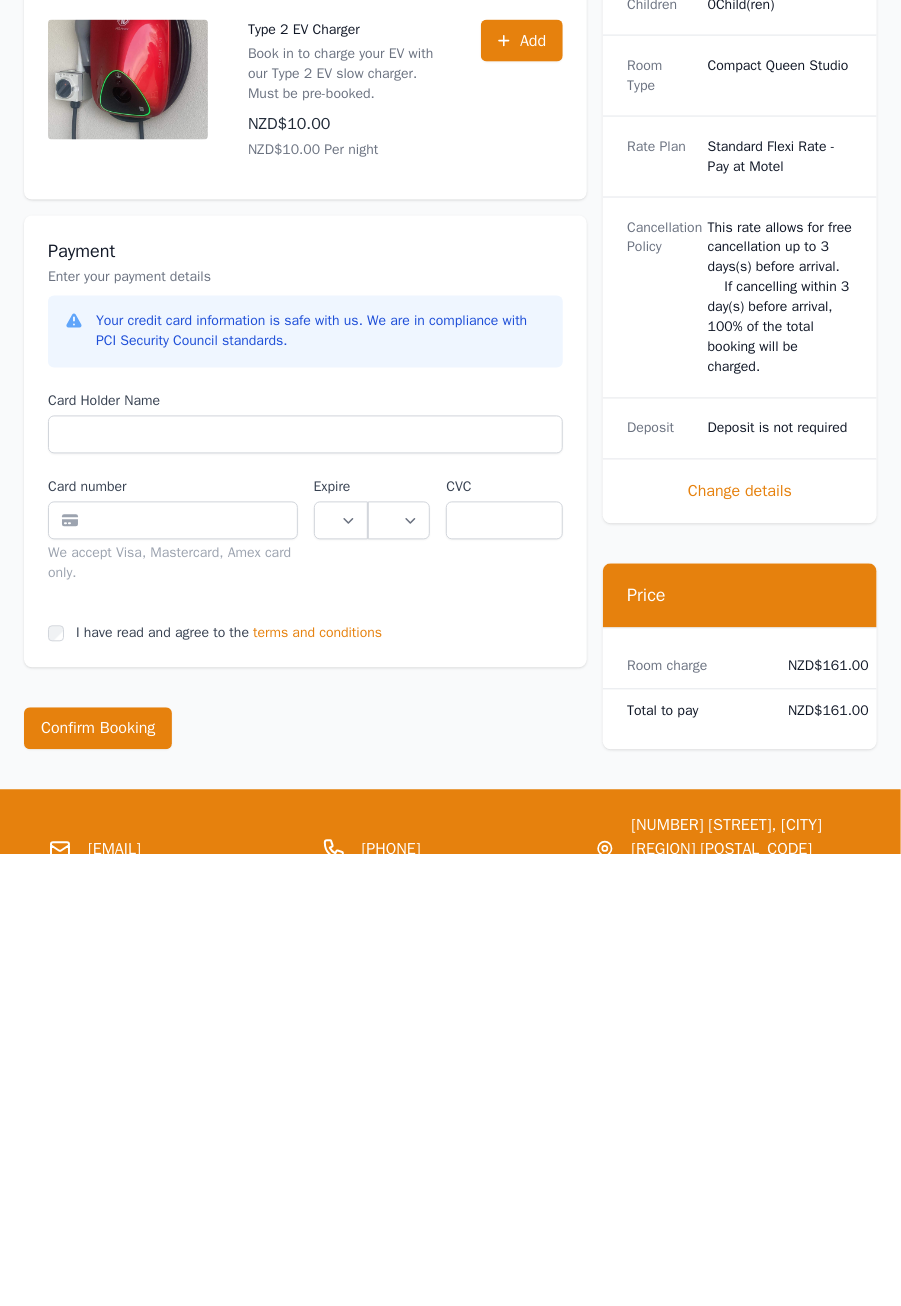scroll, scrollTop: 421, scrollLeft: 0, axis: vertical 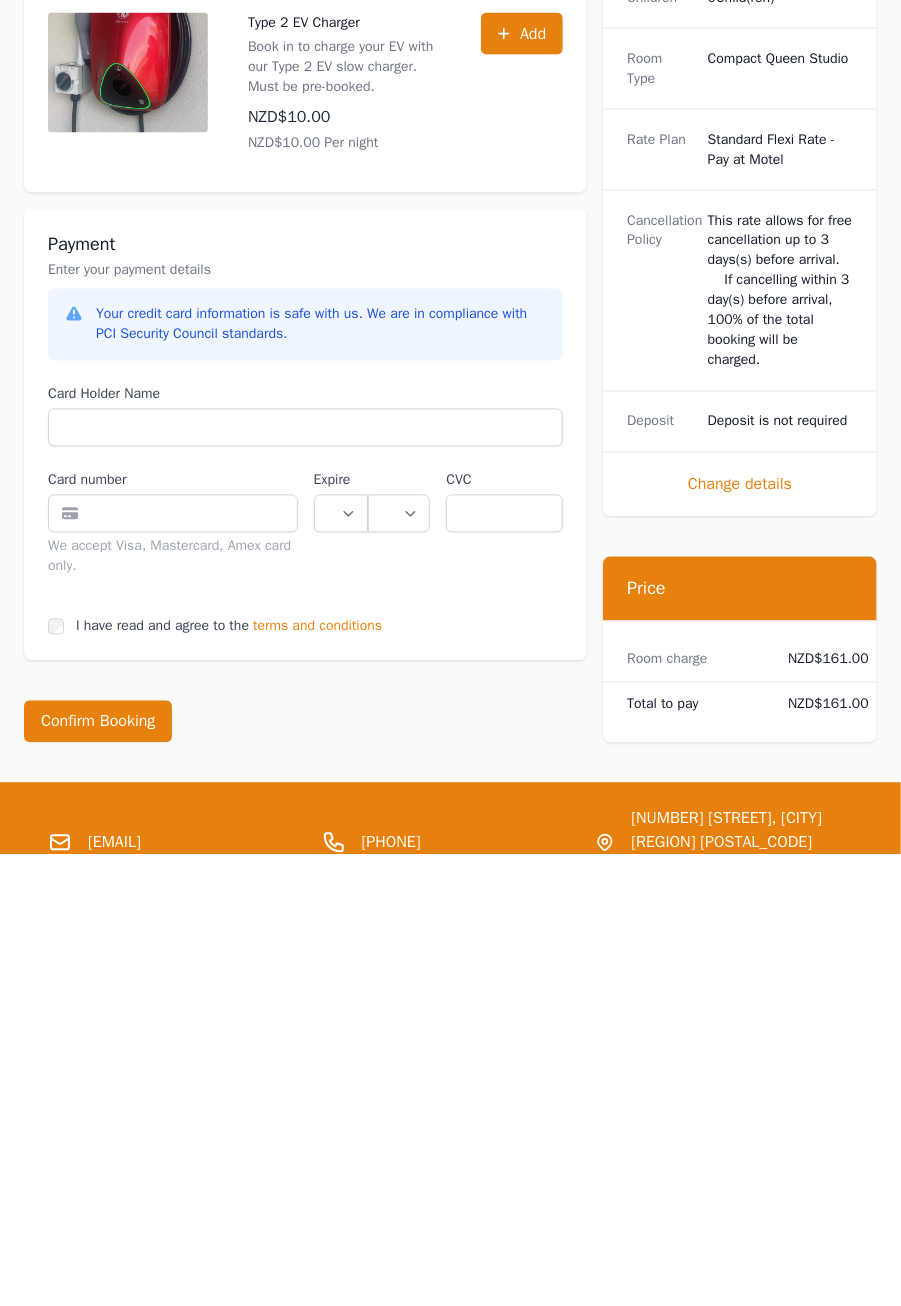 type on "****" 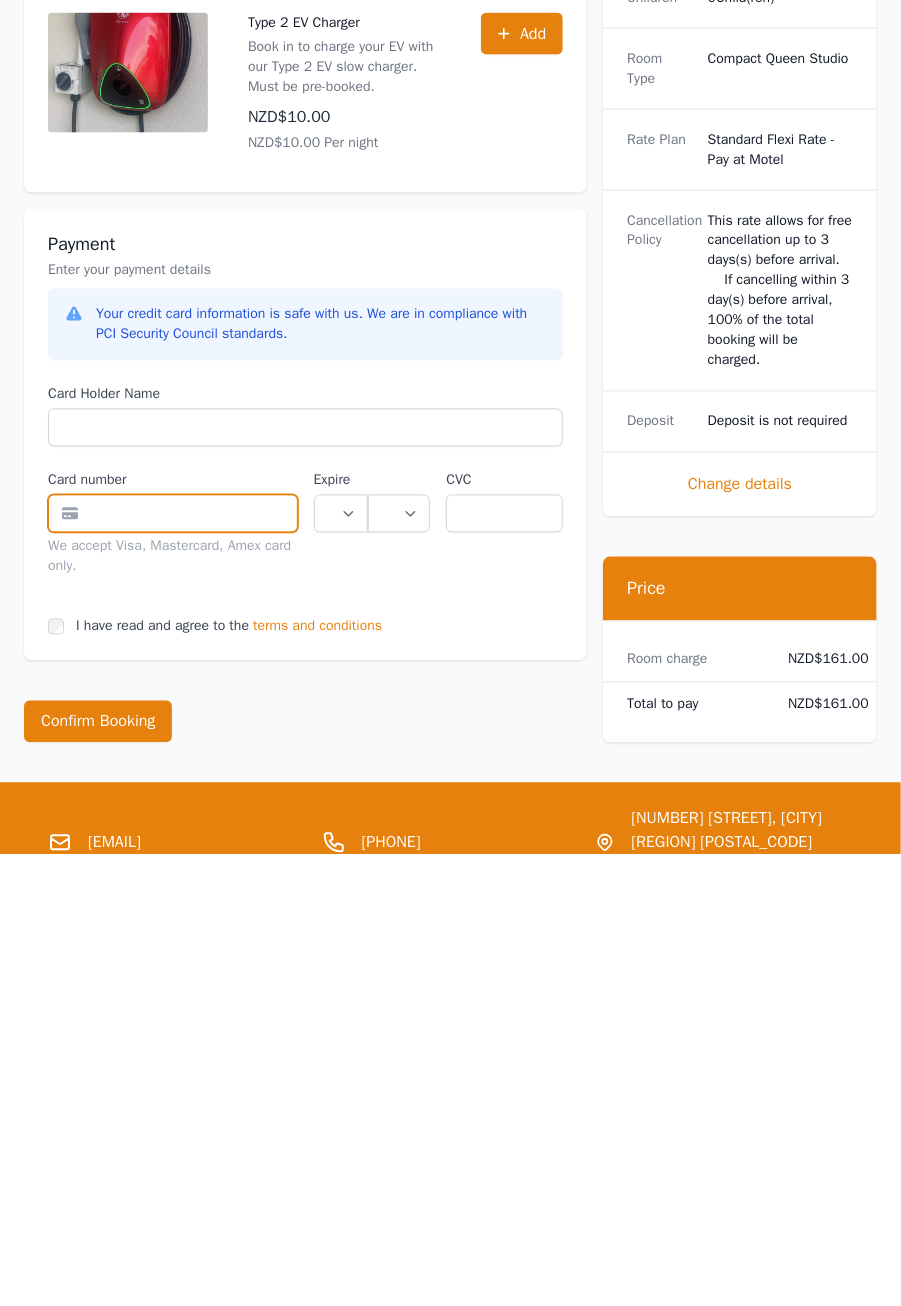 click at bounding box center (173, 966) 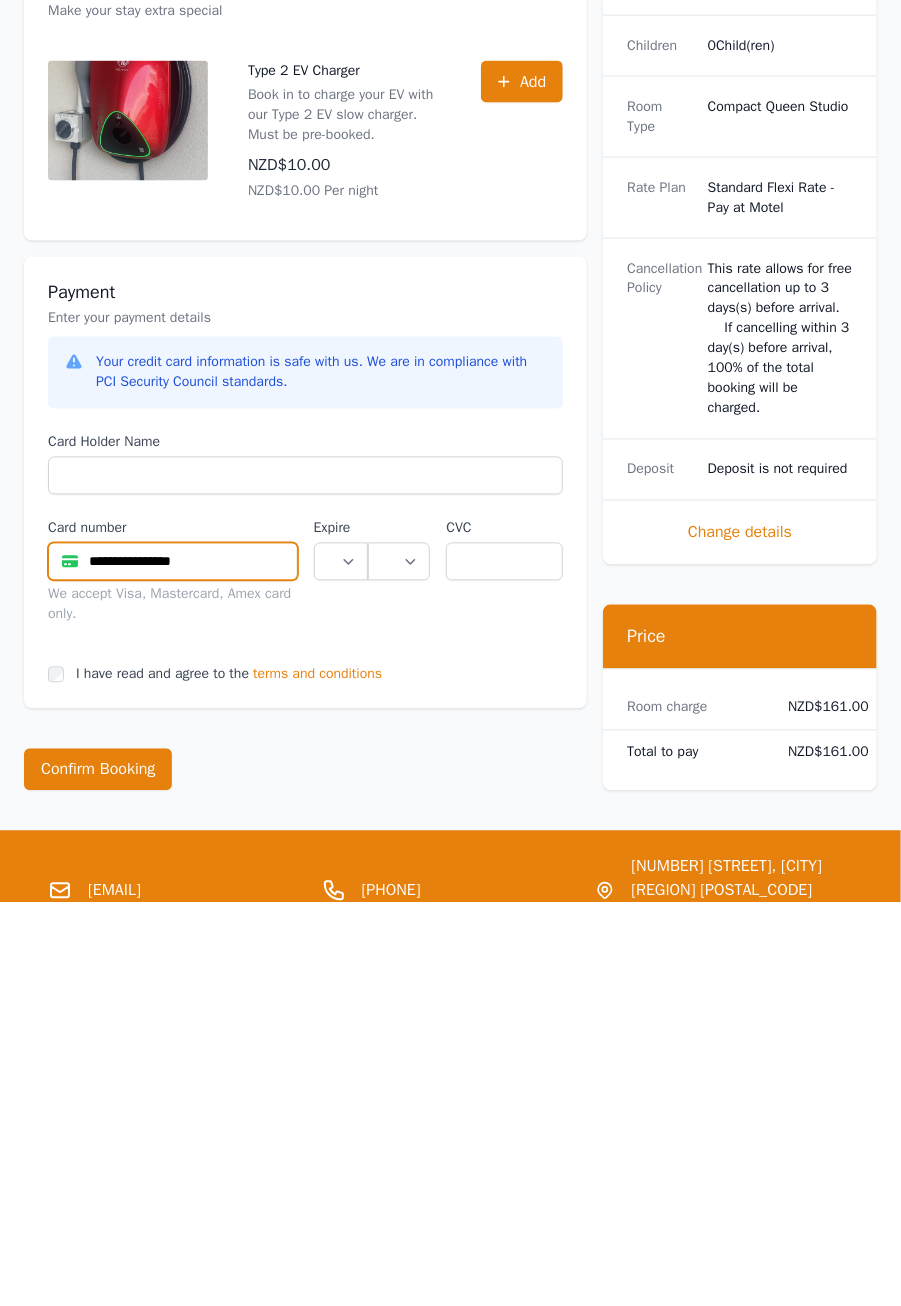 type on "**********" 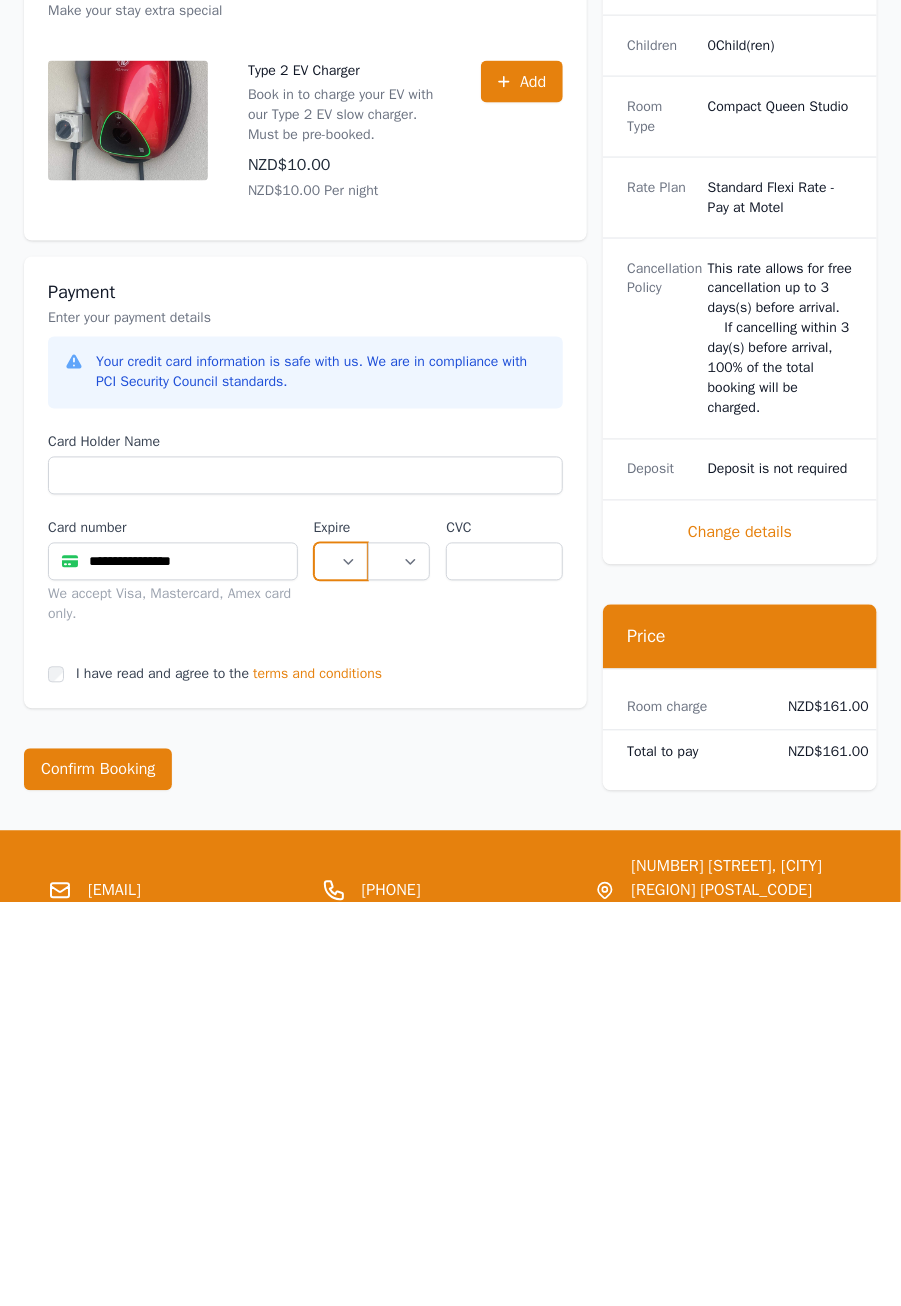 click on "** ** ** ** ** ** ** ** ** ** ** **" at bounding box center [341, 966] 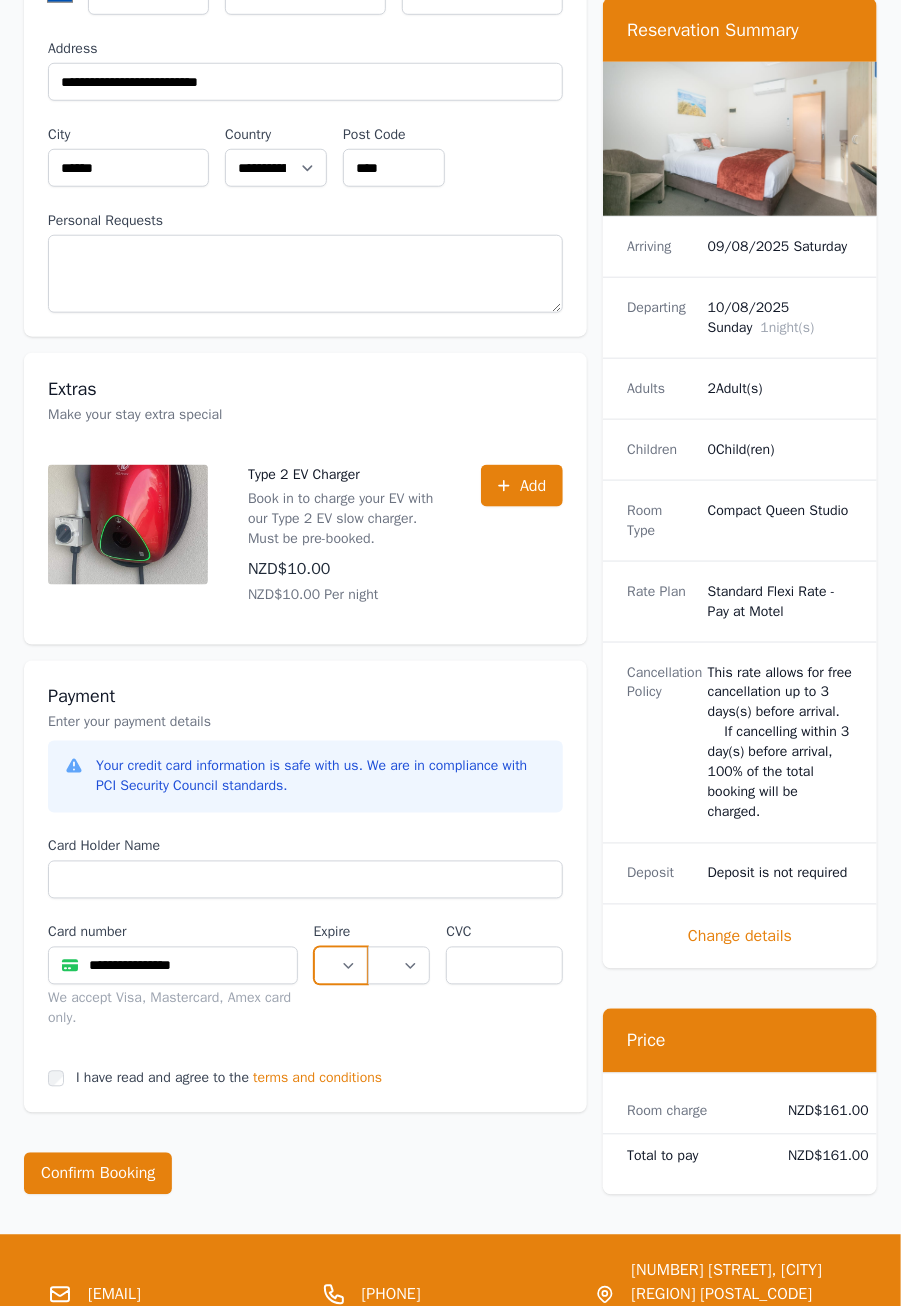 select on "**" 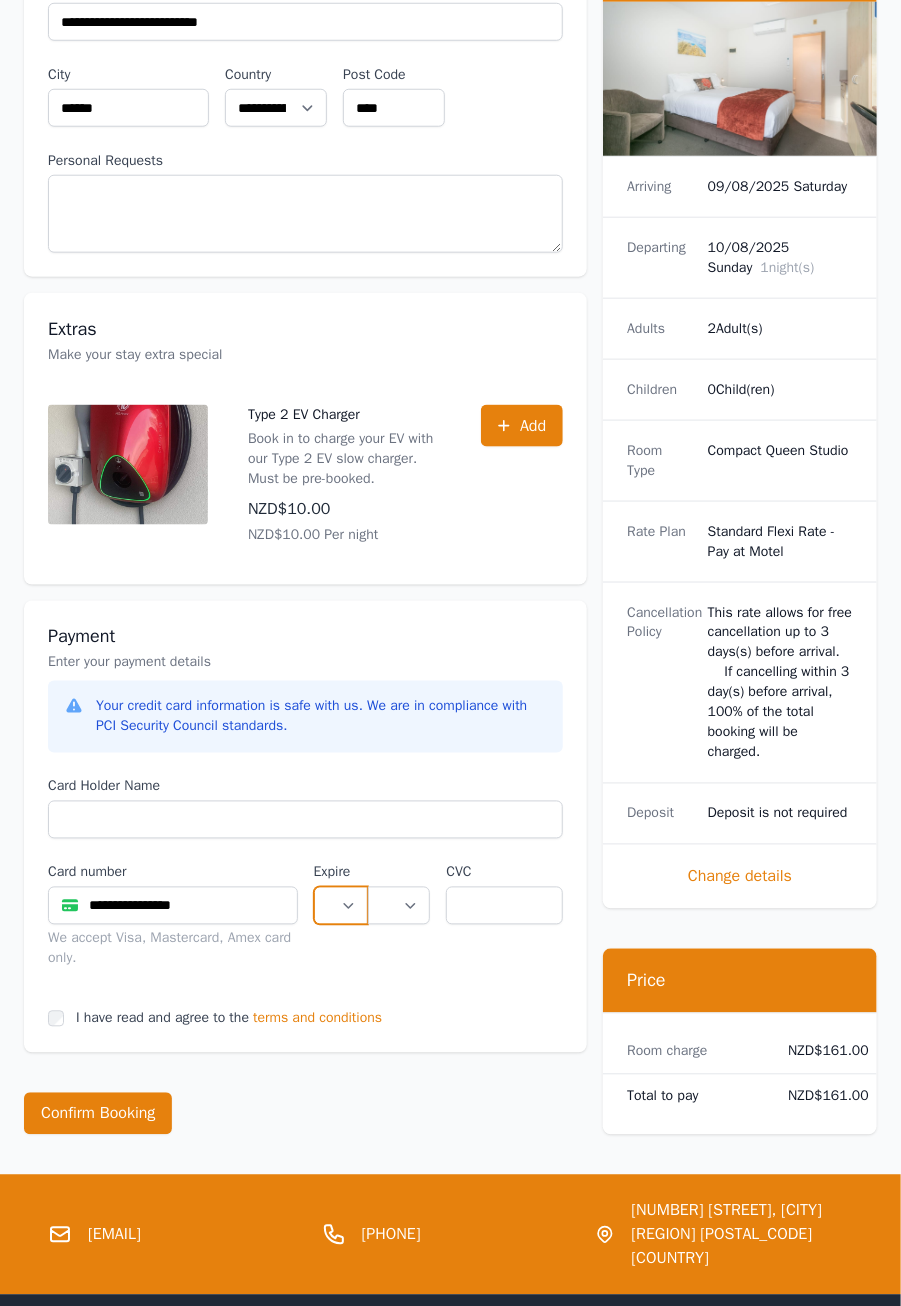 scroll, scrollTop: 482, scrollLeft: 0, axis: vertical 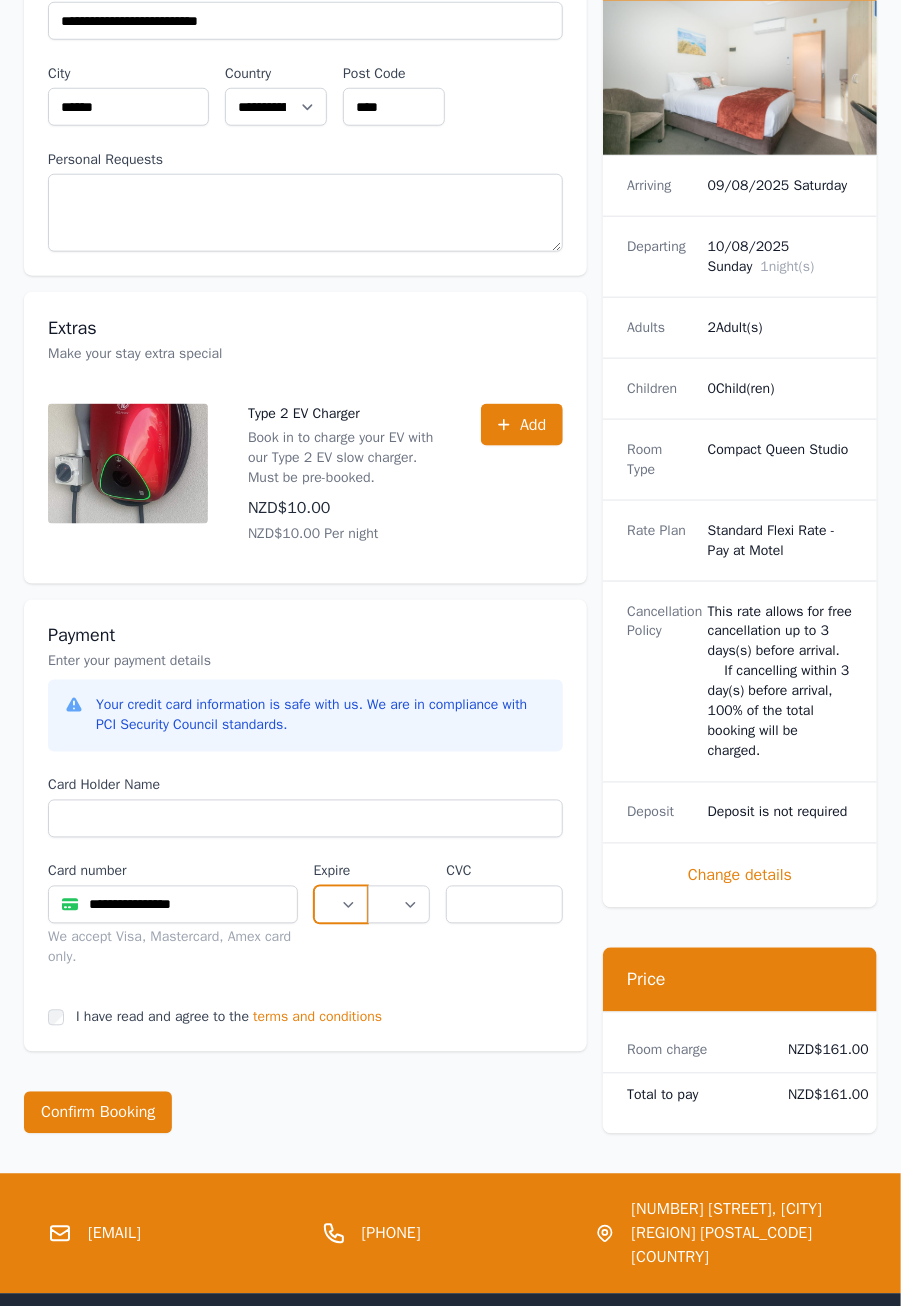 click on "** ** ** ** ** ** ** ** ** ** ** **" at bounding box center (341, 905) 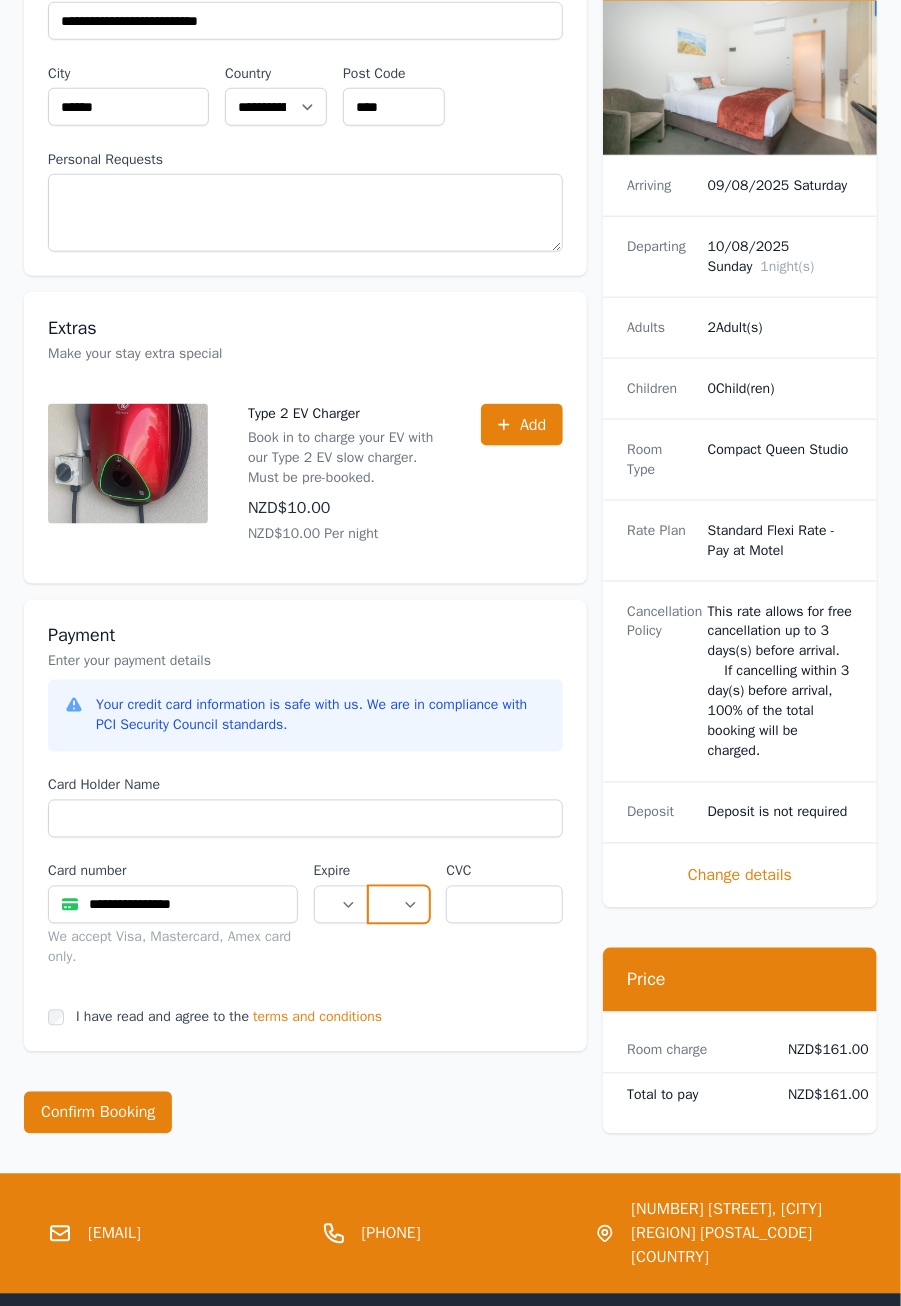 click on "**** **** **** **** **** **** **** **** ****" at bounding box center [399, 905] 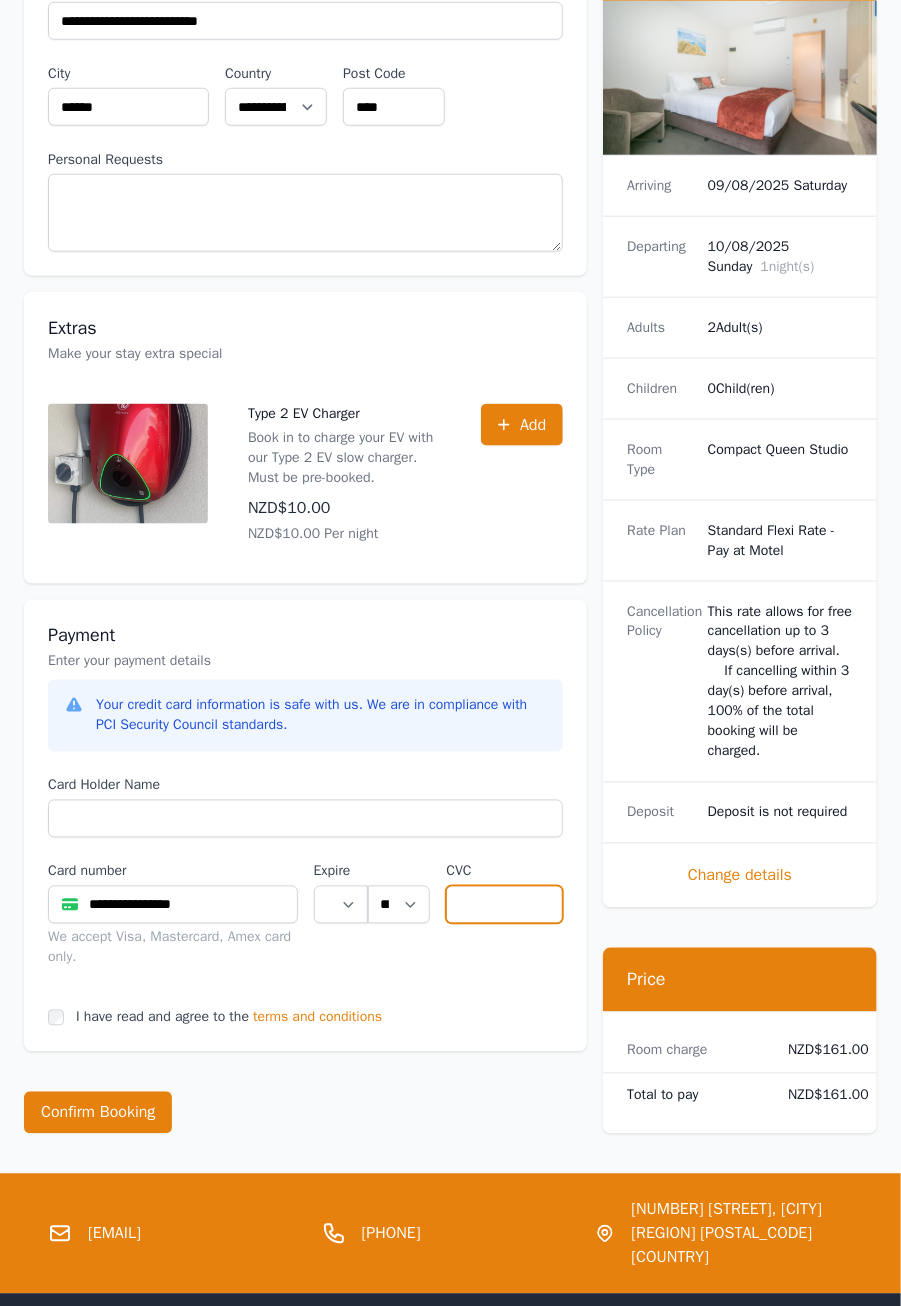 click at bounding box center (504, 905) 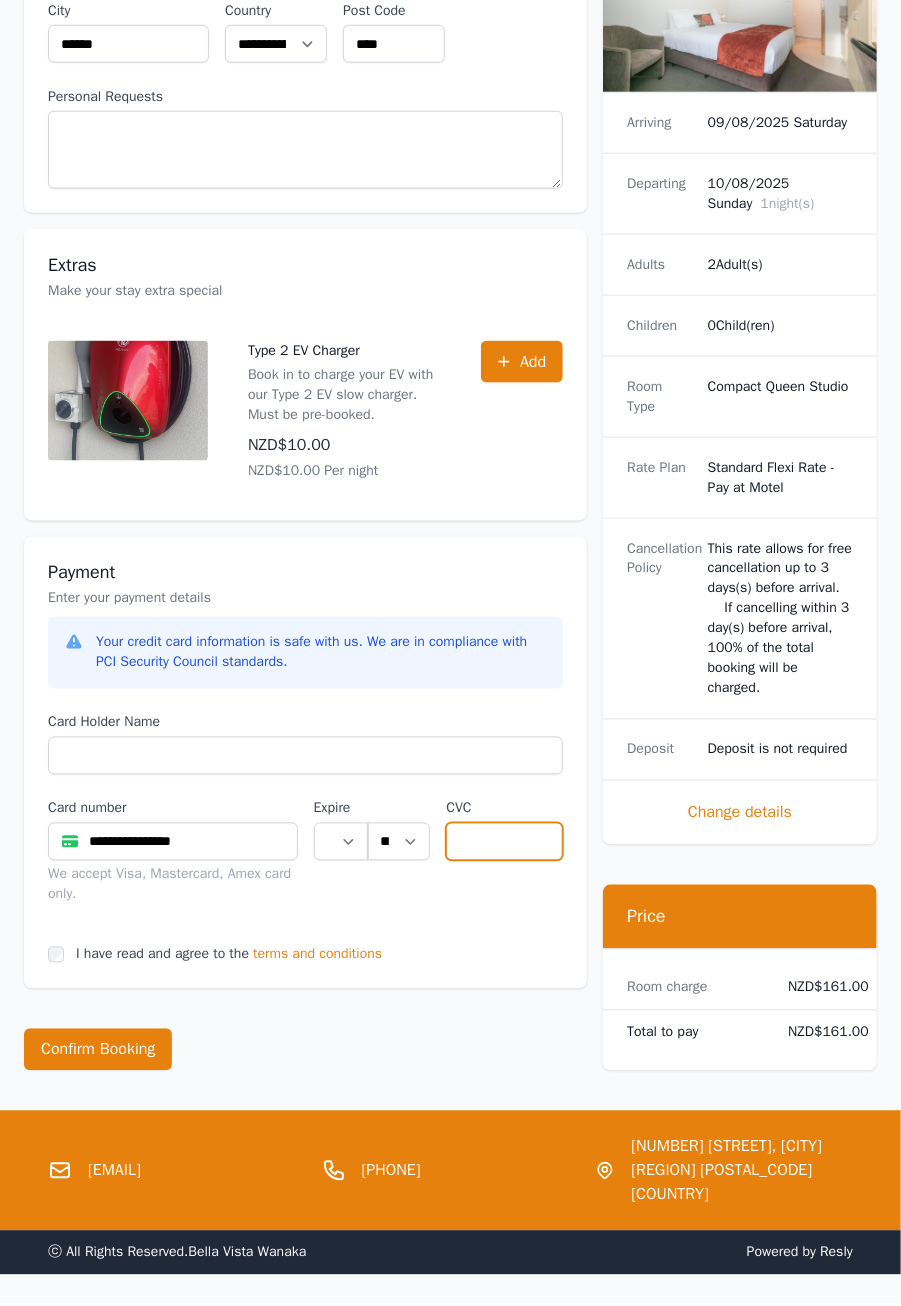 scroll, scrollTop: 542, scrollLeft: 0, axis: vertical 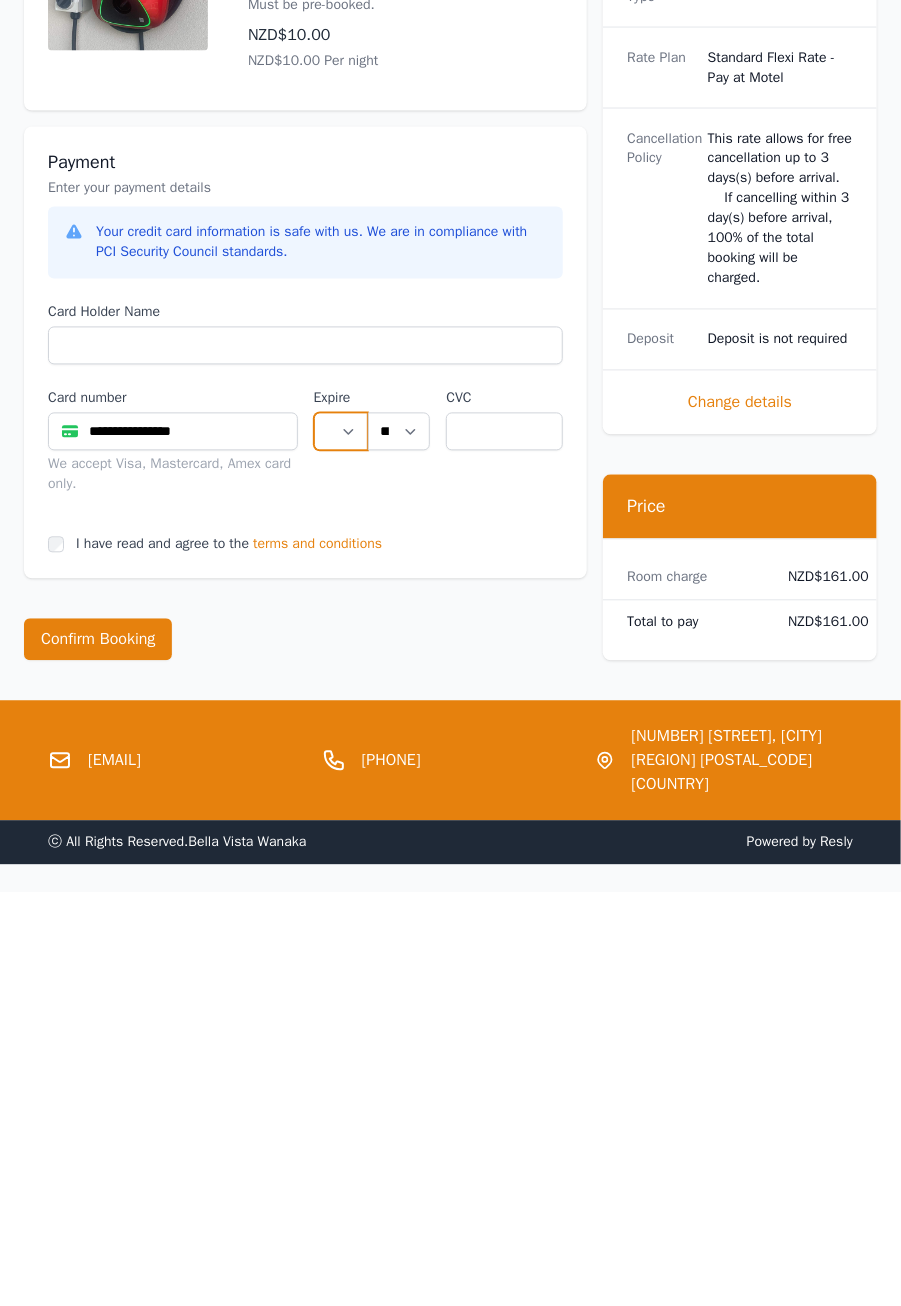 click on "** ** ** ** ** ** ** ** ** ** ** **" at bounding box center (341, 845) 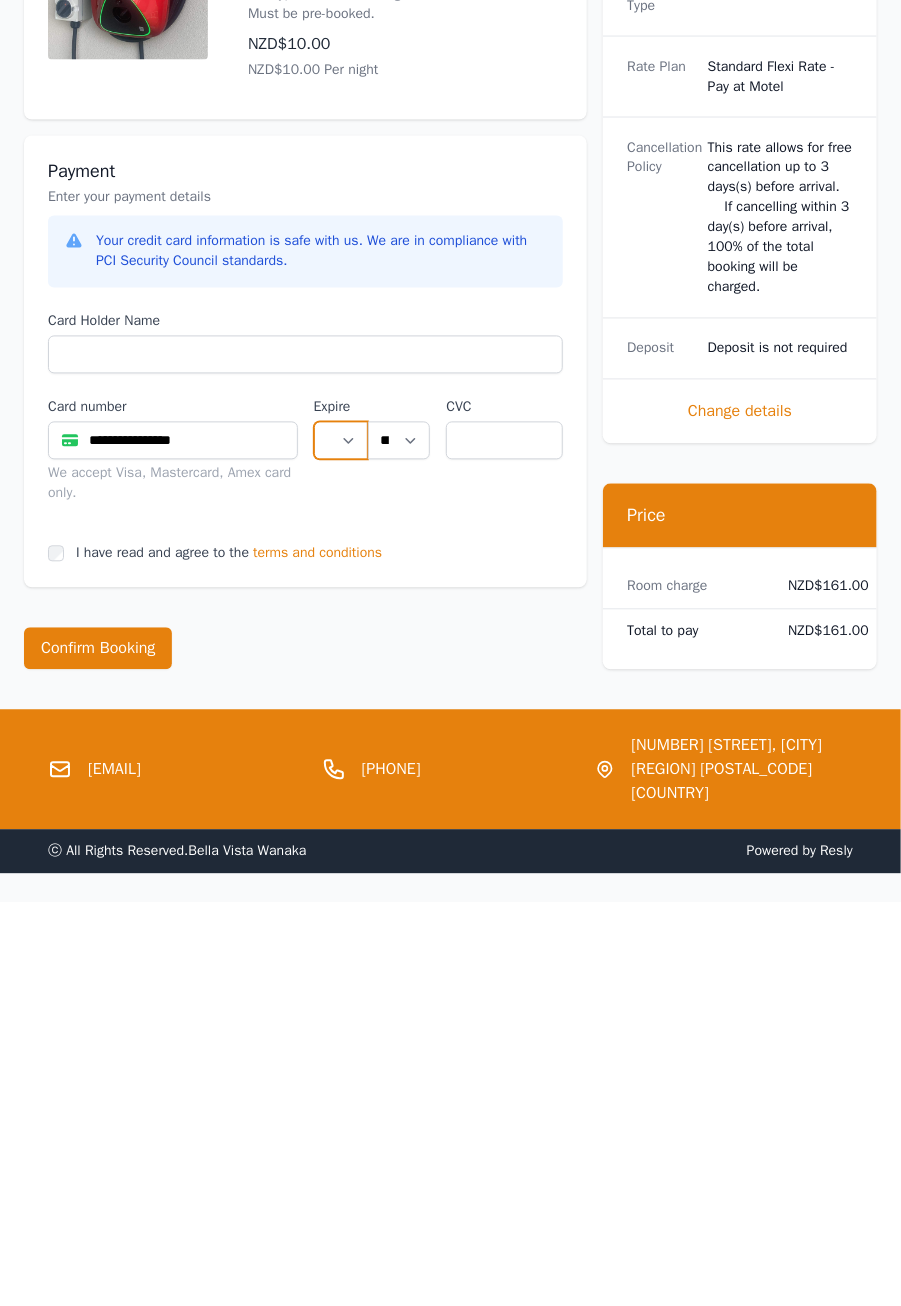 scroll, scrollTop: 542, scrollLeft: 0, axis: vertical 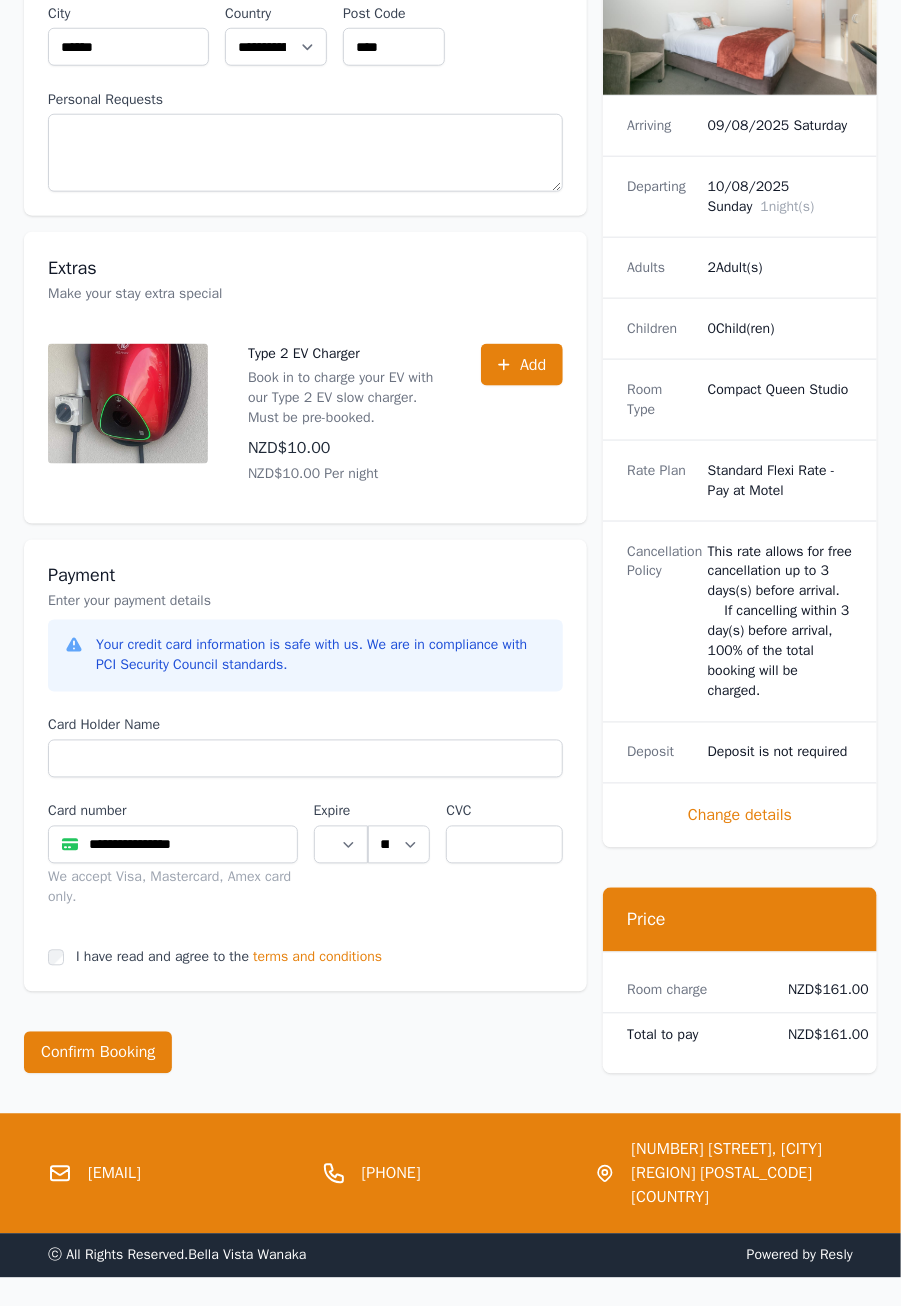 click on "Add" at bounding box center [522, 414] 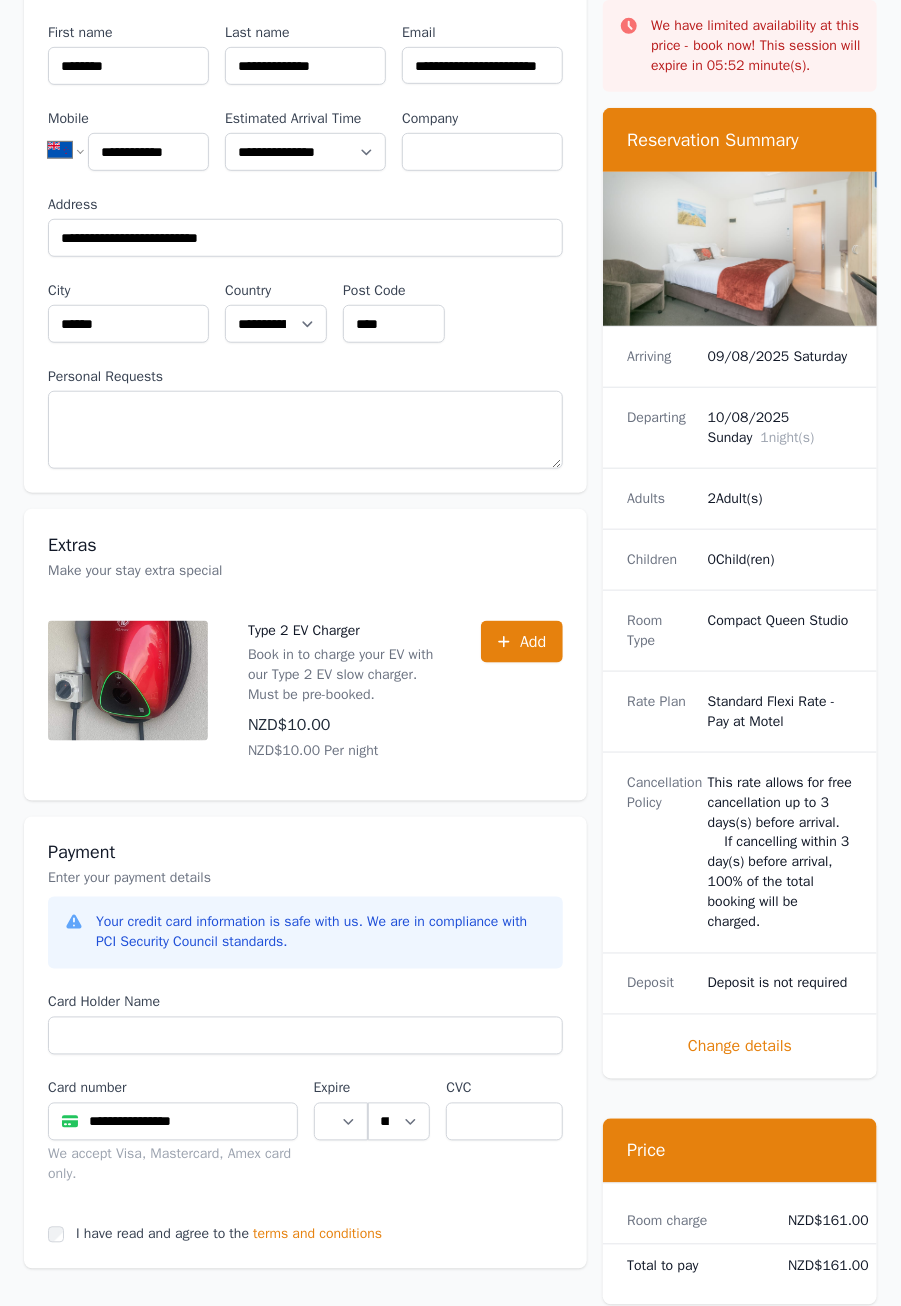 scroll, scrollTop: 268, scrollLeft: 0, axis: vertical 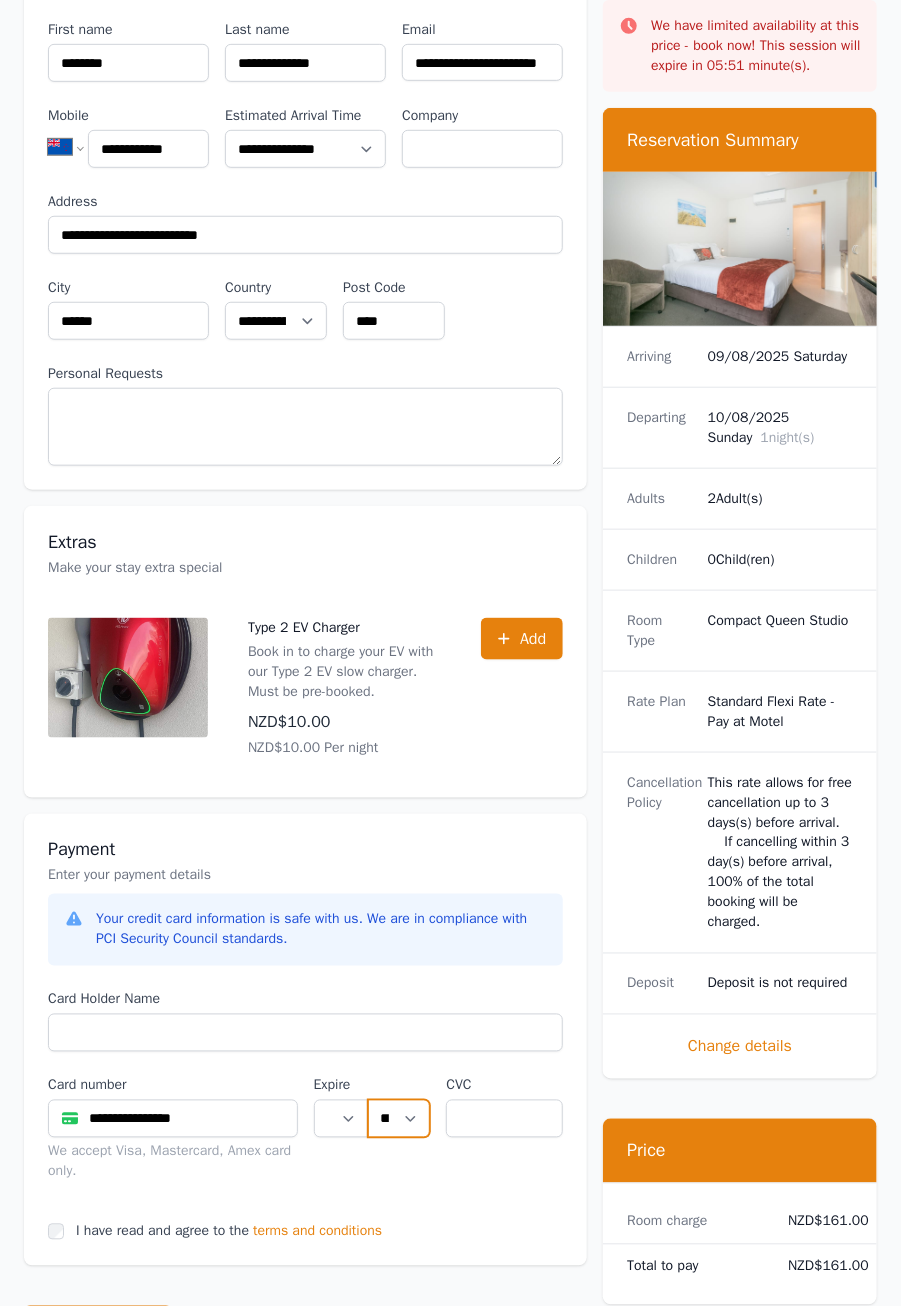 click on "**** **** **** **** **** **** **** **** ****" at bounding box center (399, 1119) 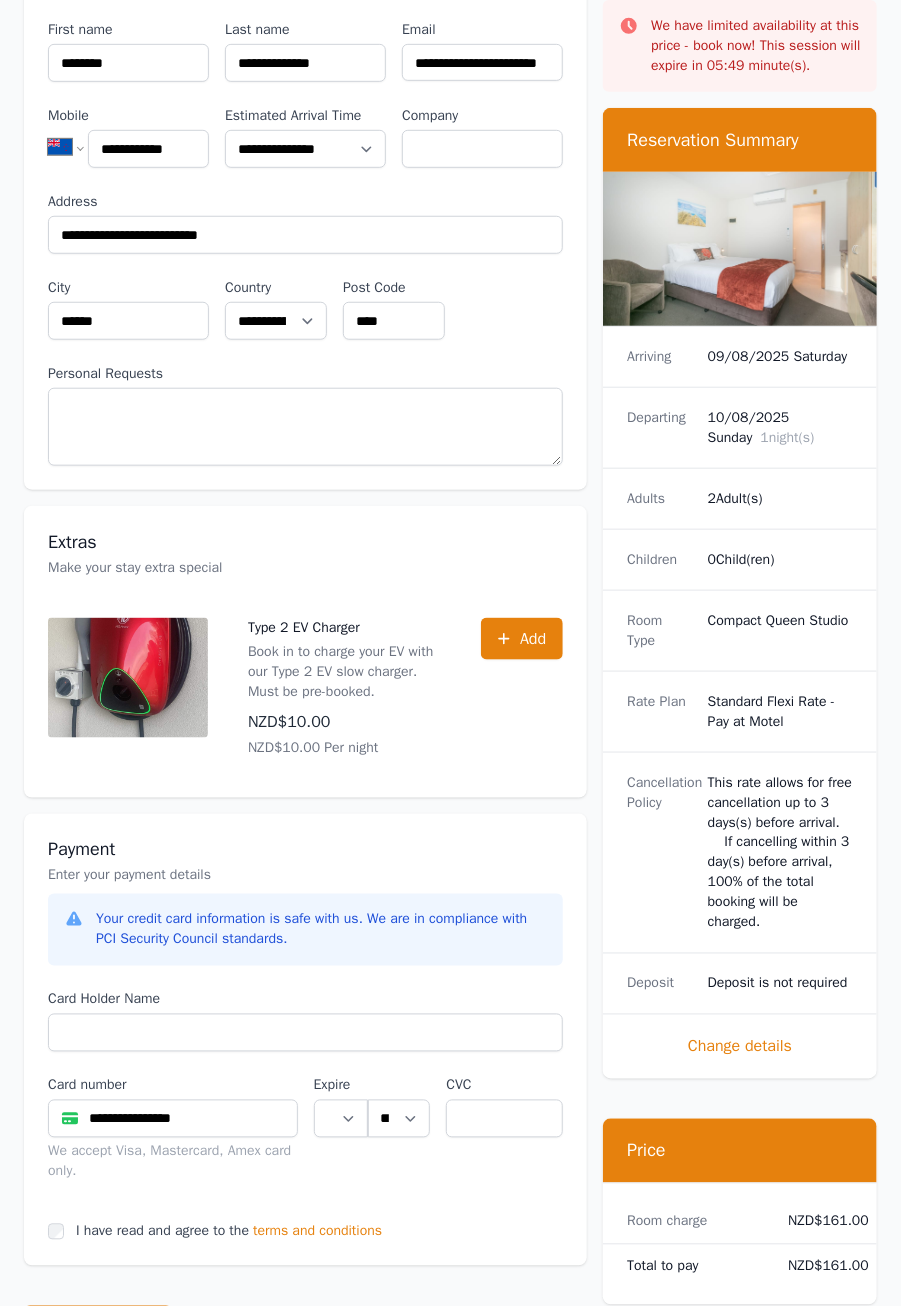 click on "Add" at bounding box center (522, 688) 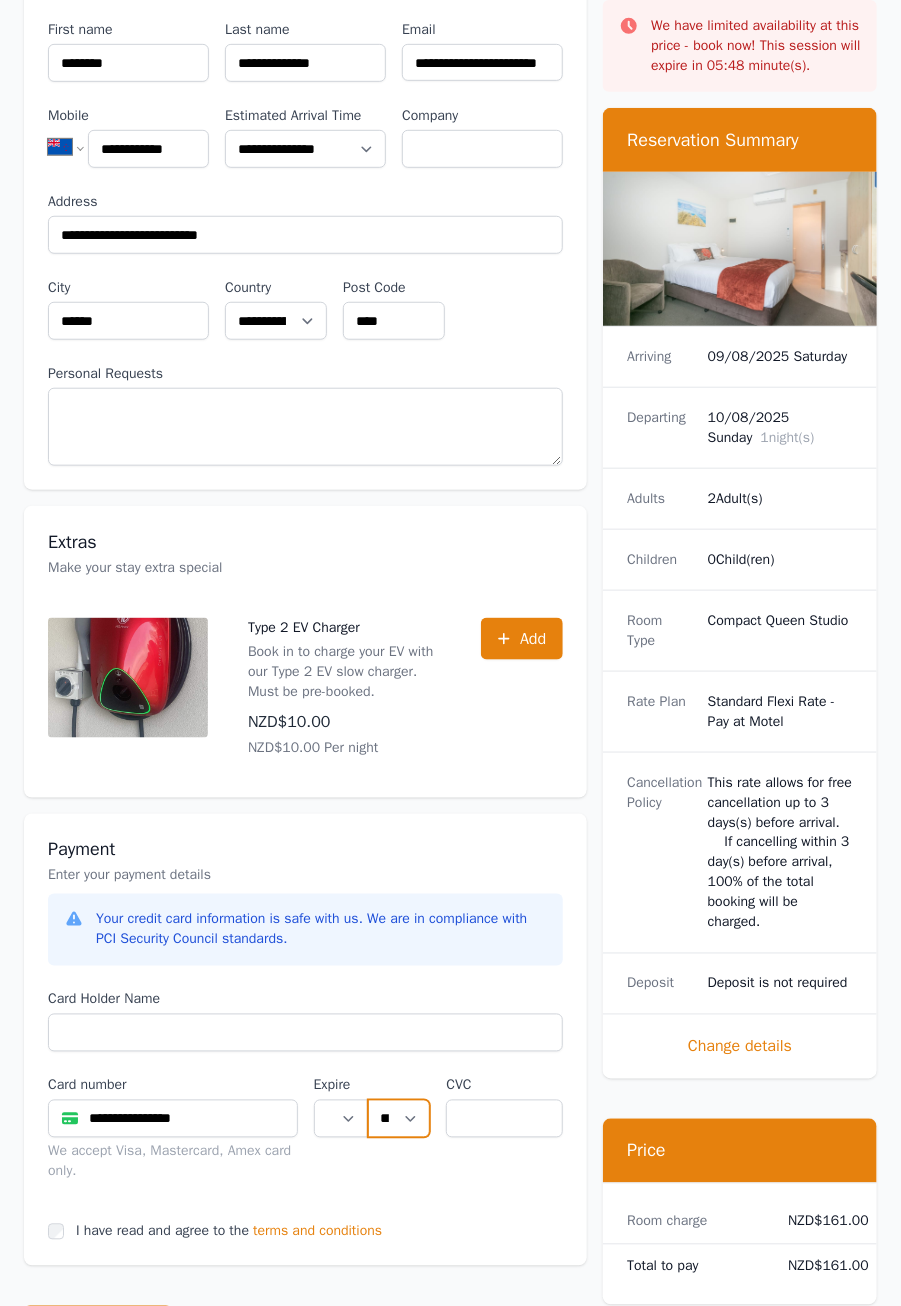 click on "**** **** **** **** **** **** **** **** ****" at bounding box center [399, 1119] 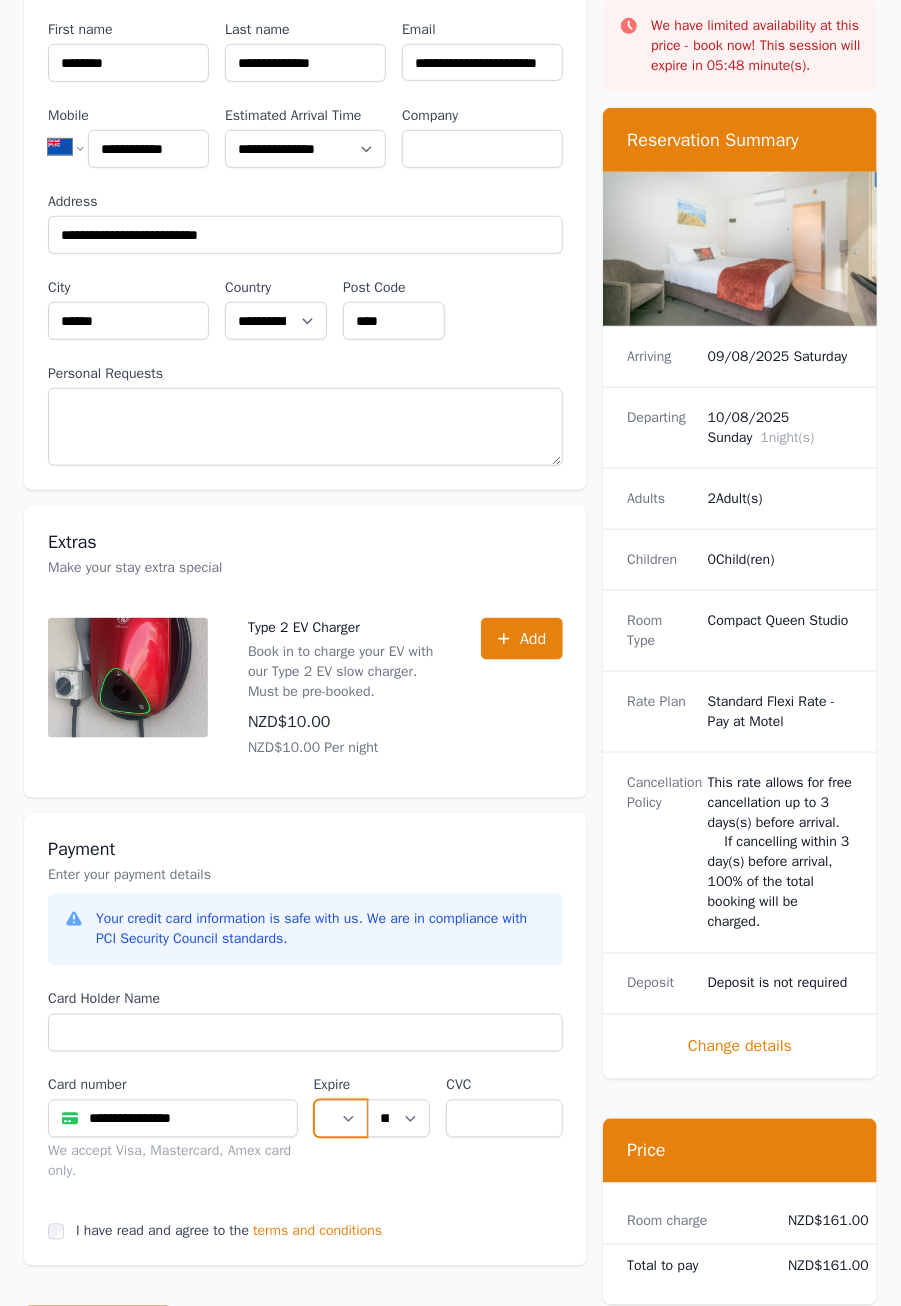 click on "** ** ** ** ** ** ** ** ** ** ** **" at bounding box center [341, 1119] 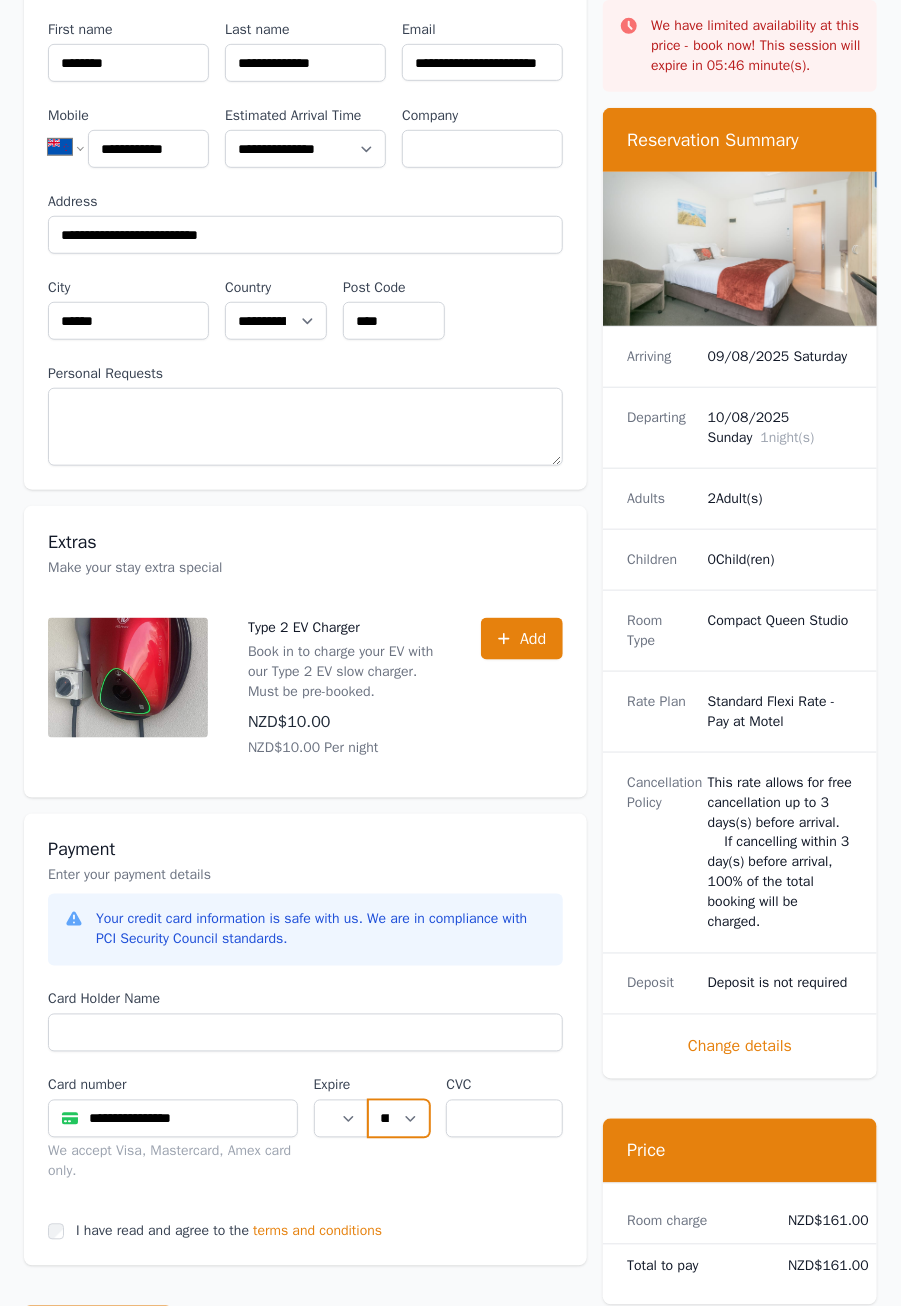 click on "**** **** **** **** **** **** **** **** ****" at bounding box center [399, 1119] 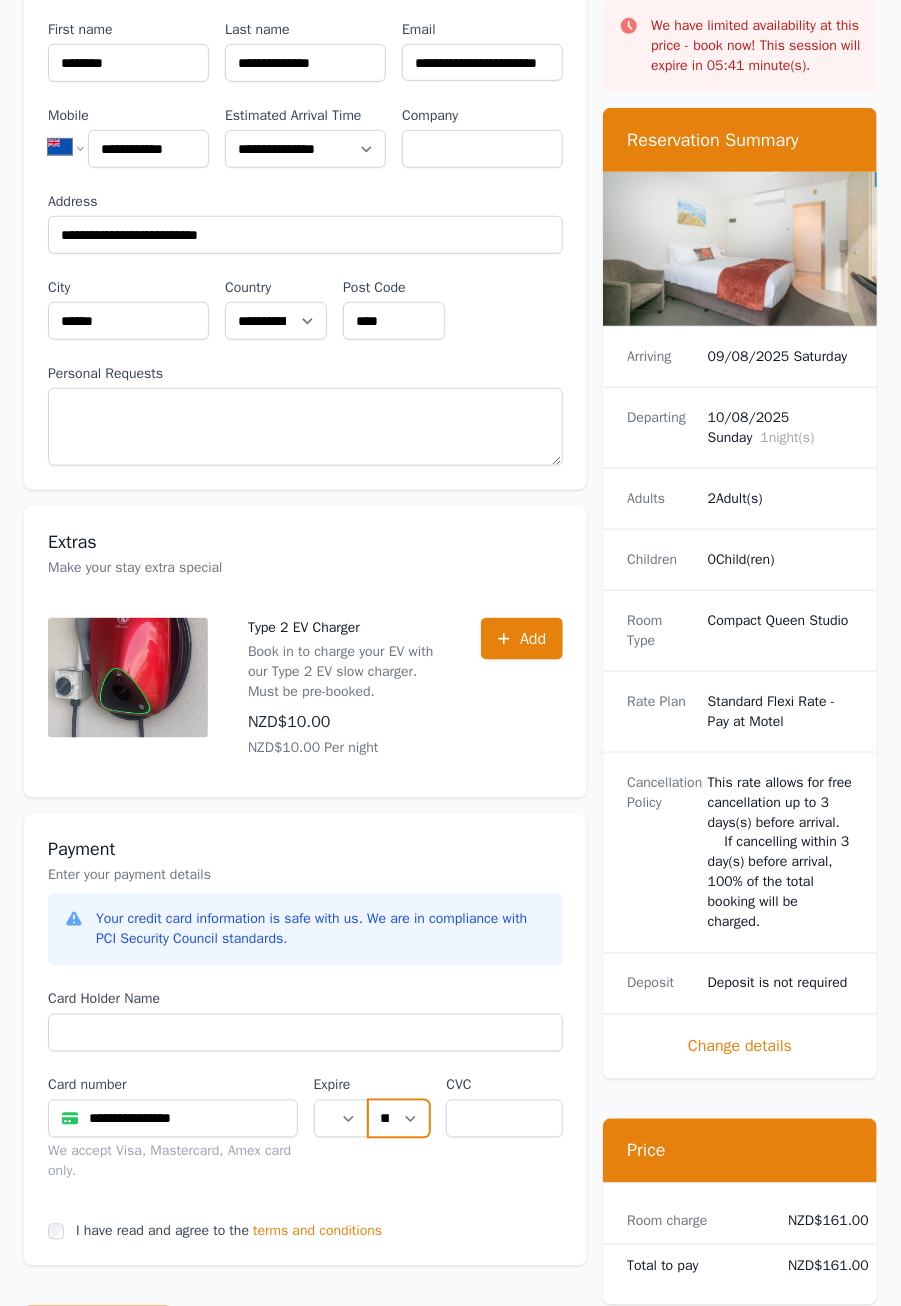 click on "**** **** **** **** **** **** **** **** ****" at bounding box center (399, 1119) 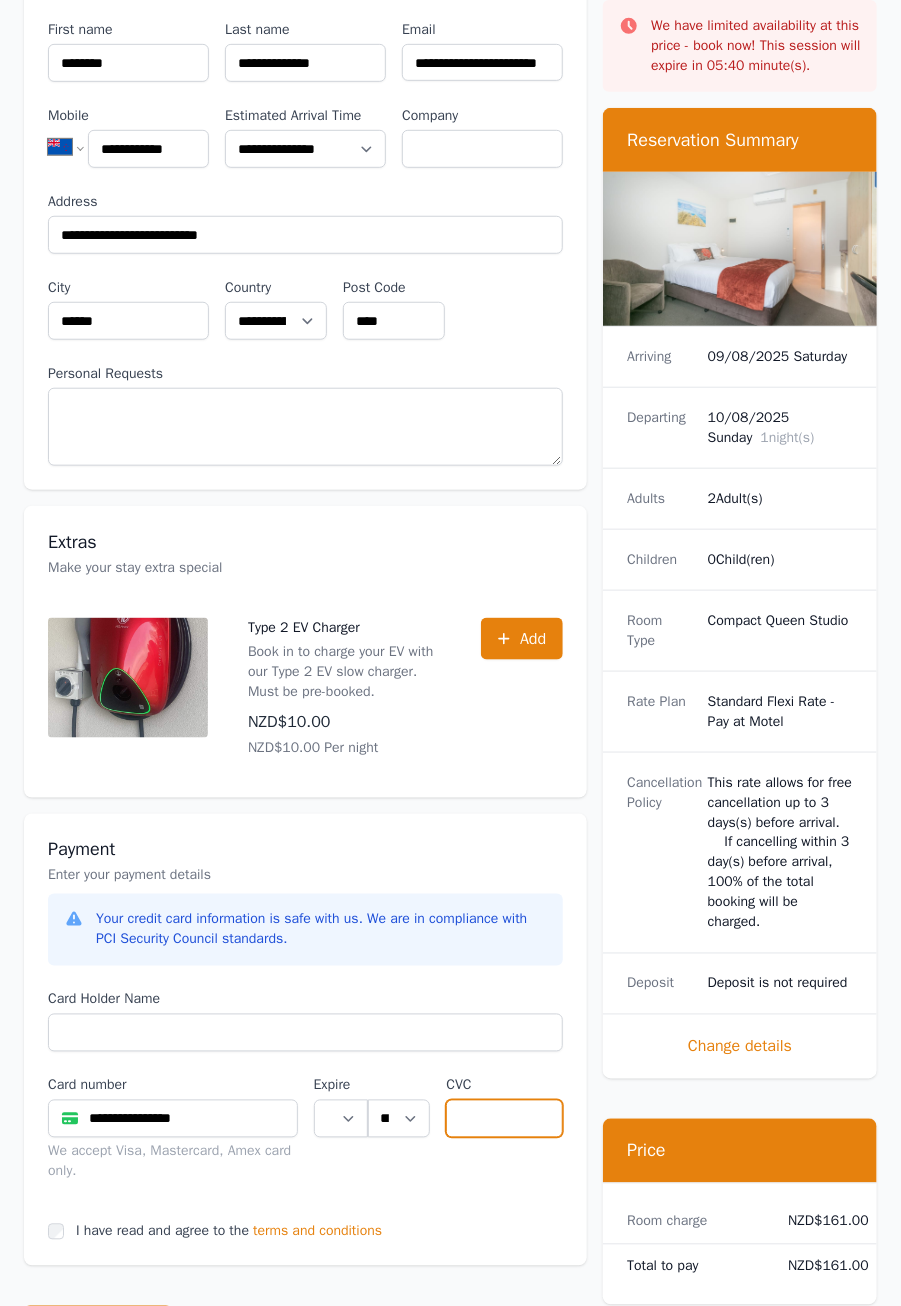 click at bounding box center [504, 1119] 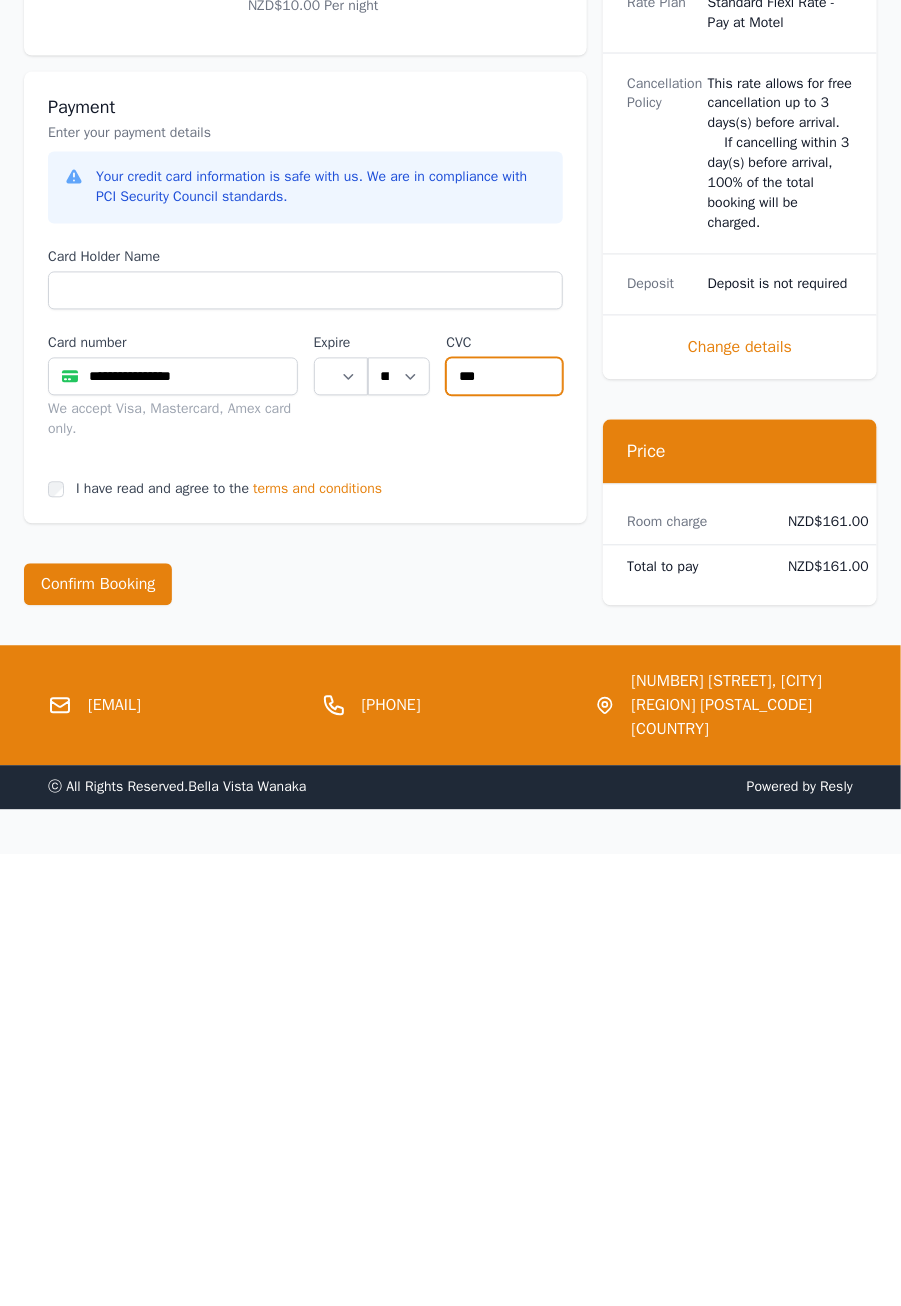 scroll, scrollTop: 560, scrollLeft: 0, axis: vertical 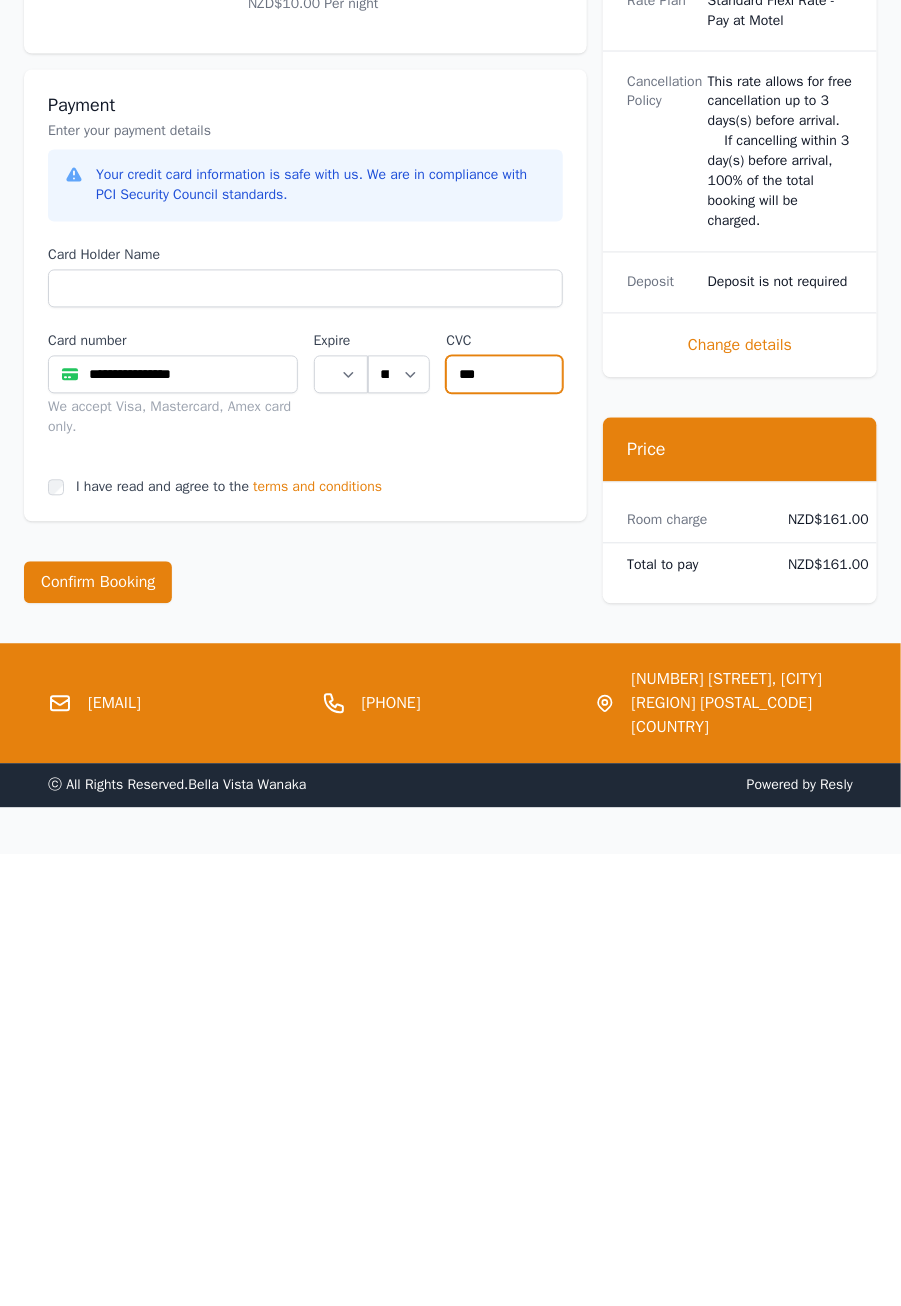 type on "***" 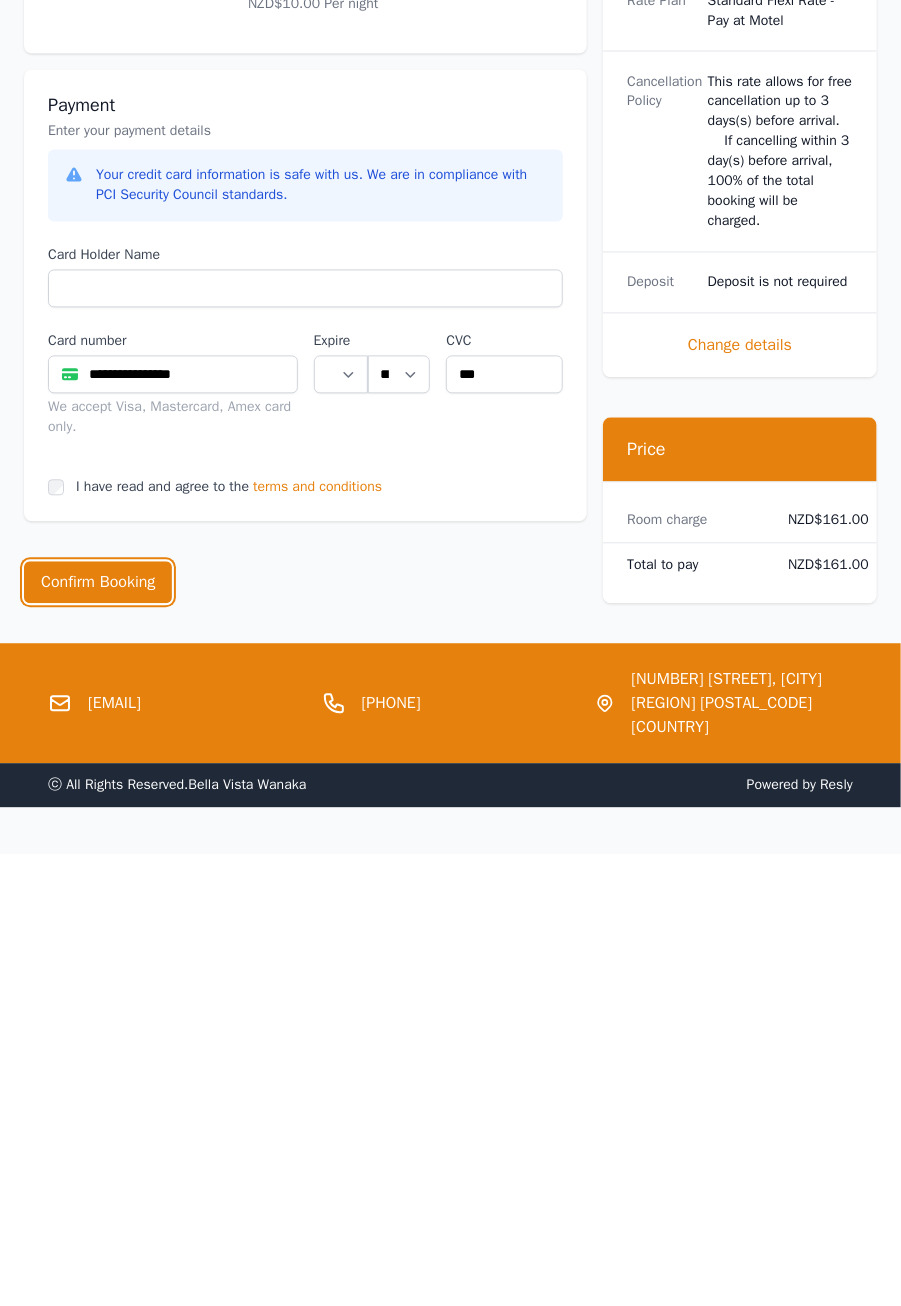 click on "Confirm Booking" at bounding box center (98, 1035) 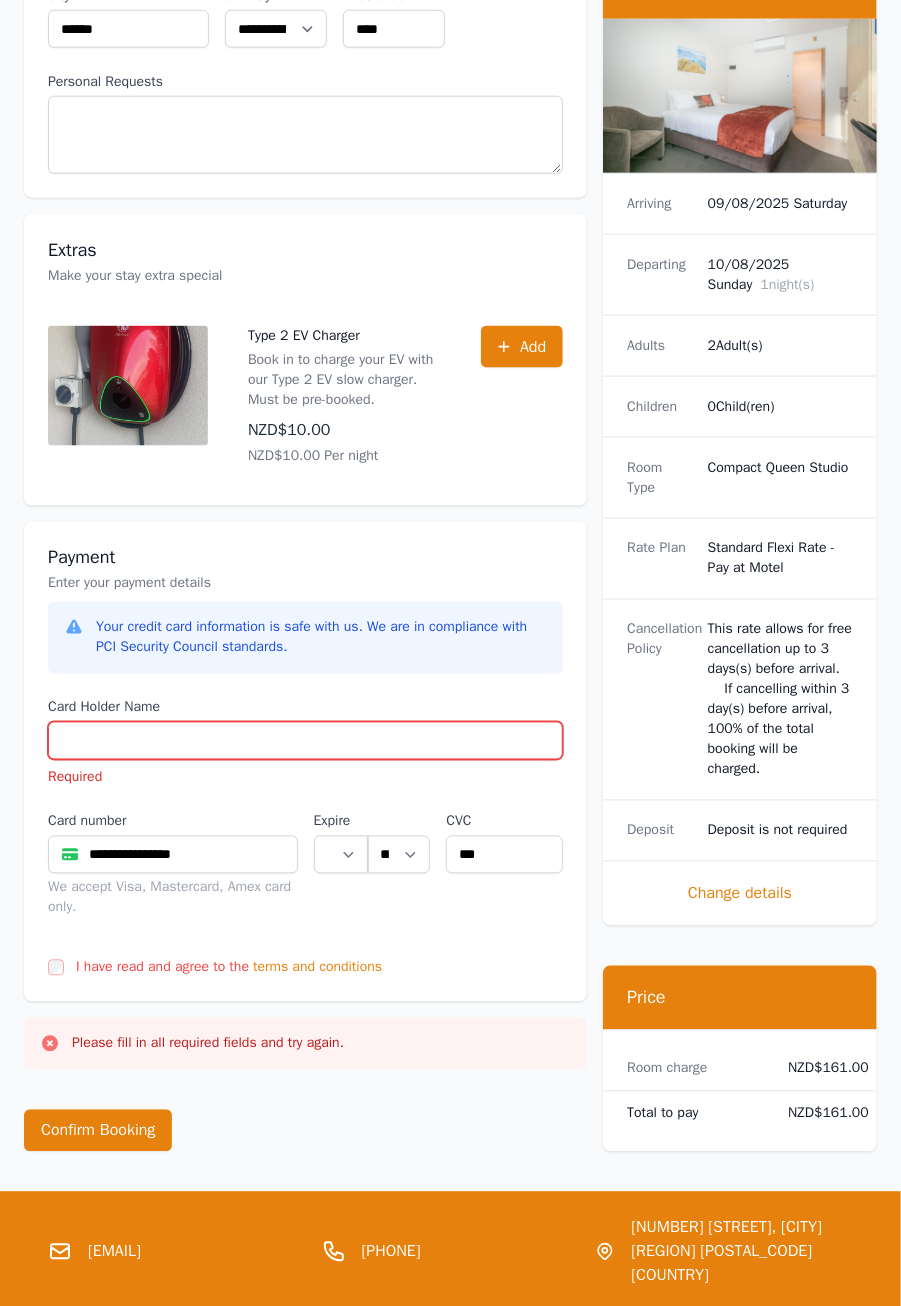 click on "Card Holder Name" at bounding box center (305, 741) 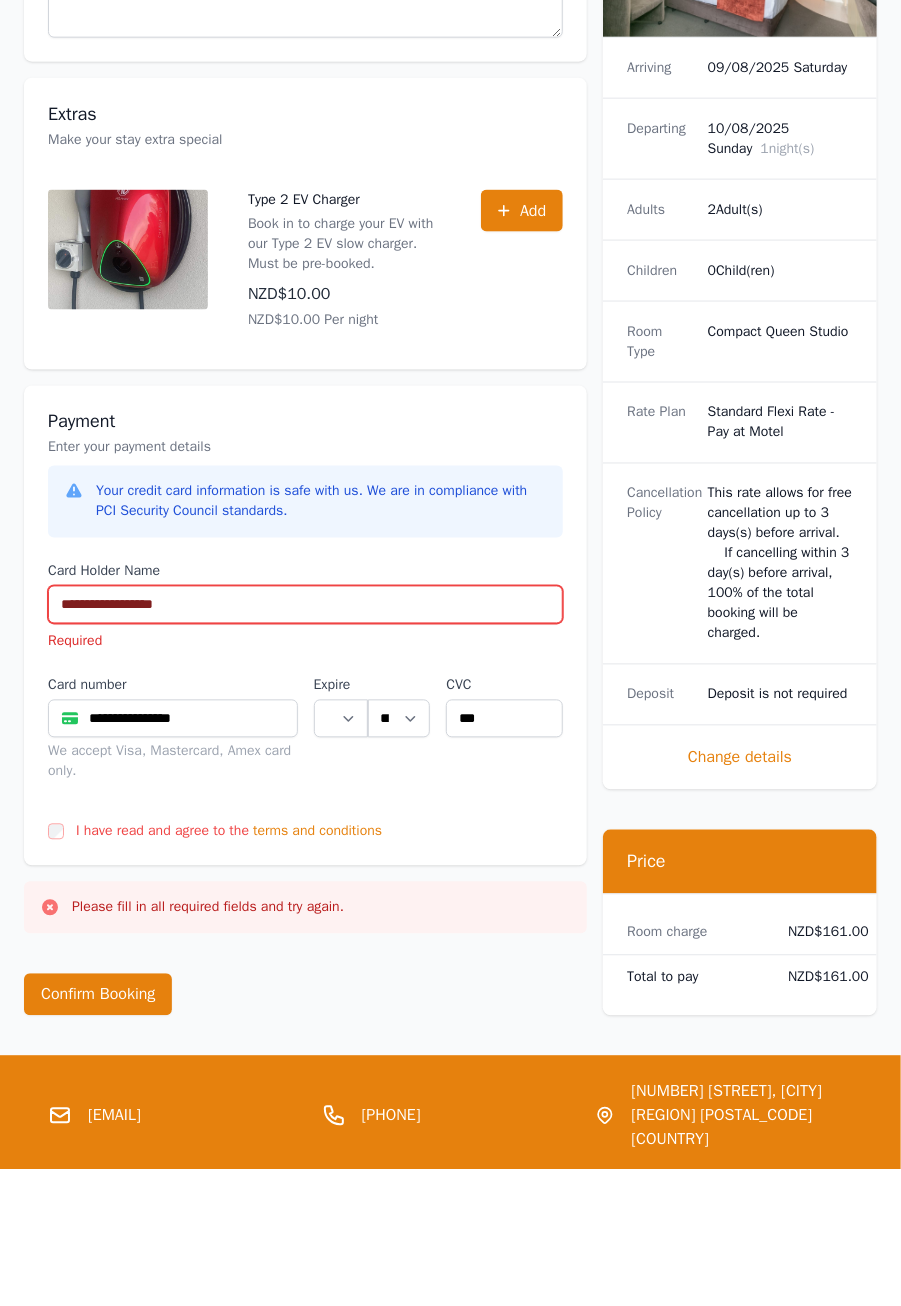 scroll, scrollTop: 560, scrollLeft: 0, axis: vertical 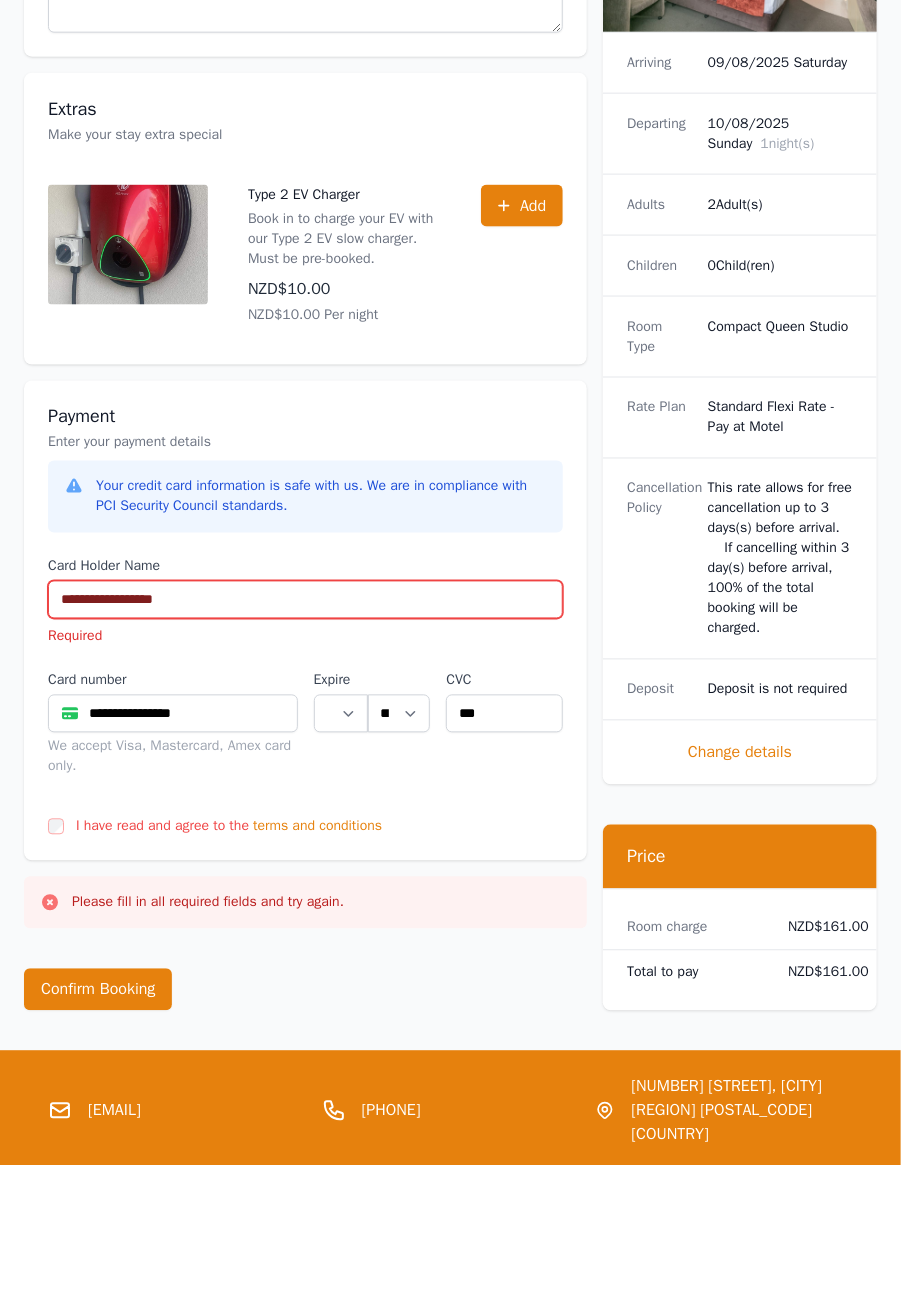 type on "**********" 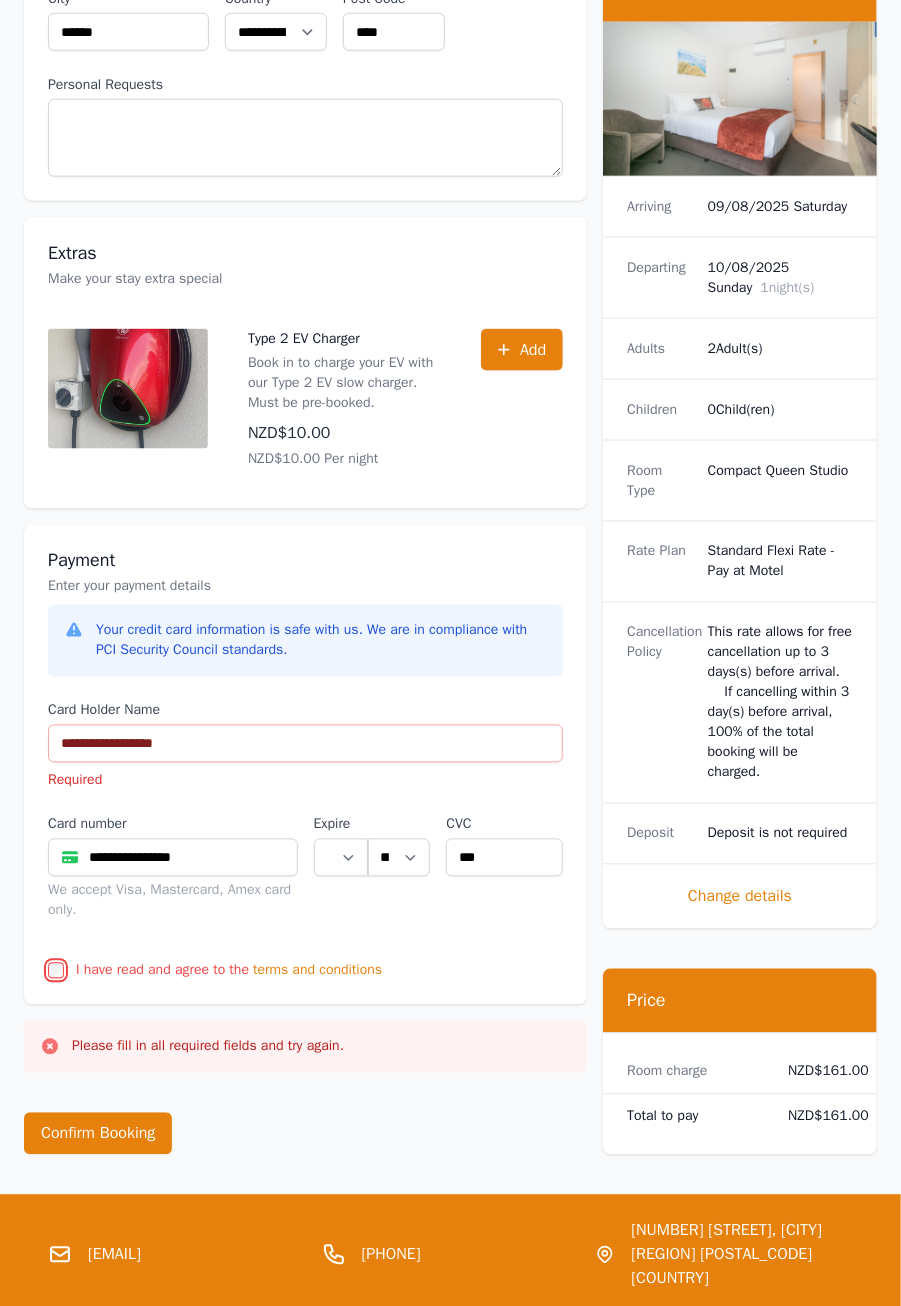 scroll, scrollTop: 555, scrollLeft: 0, axis: vertical 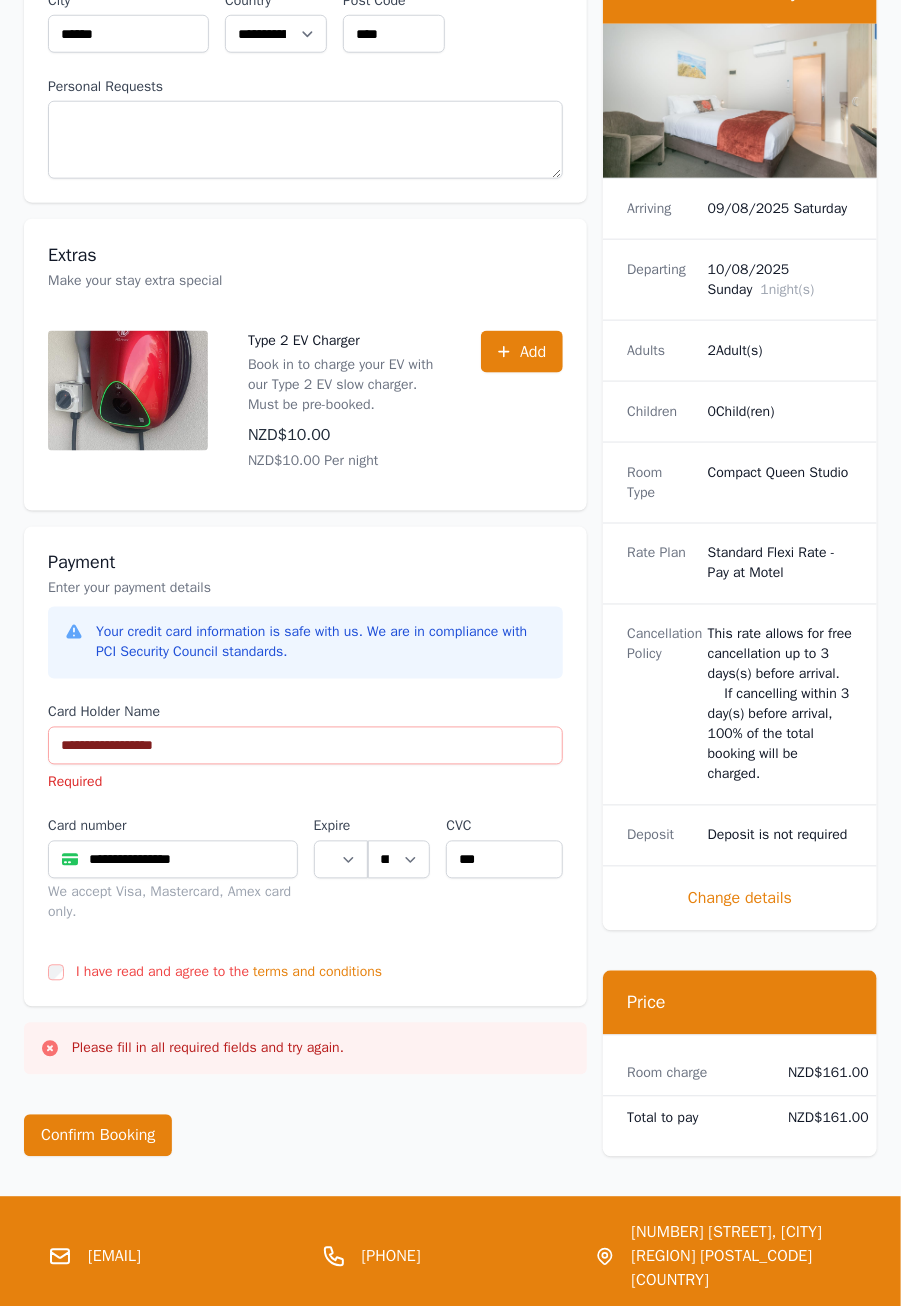 click on "Required" at bounding box center [305, 783] 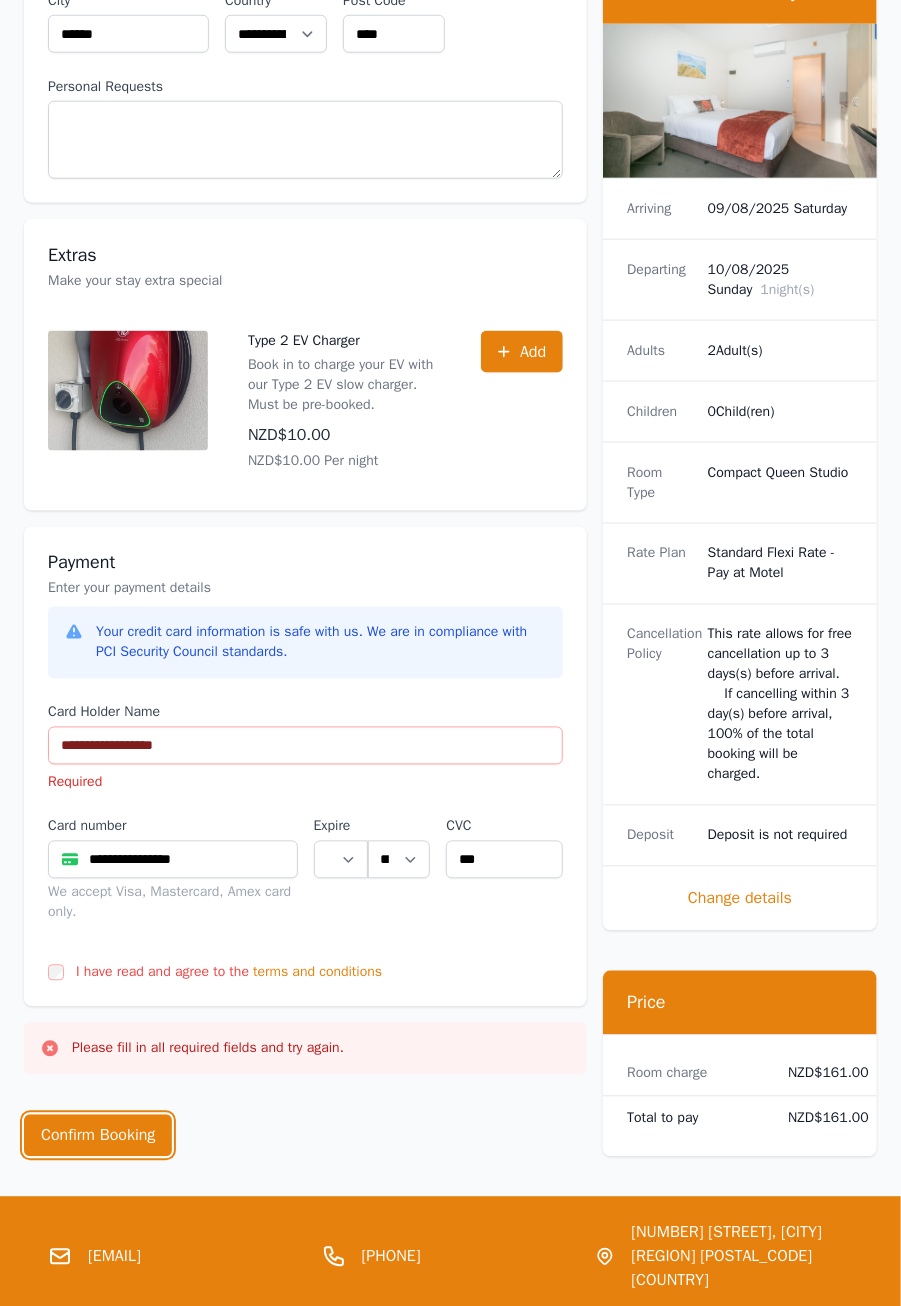 click on "Confirm Booking" at bounding box center (98, 1136) 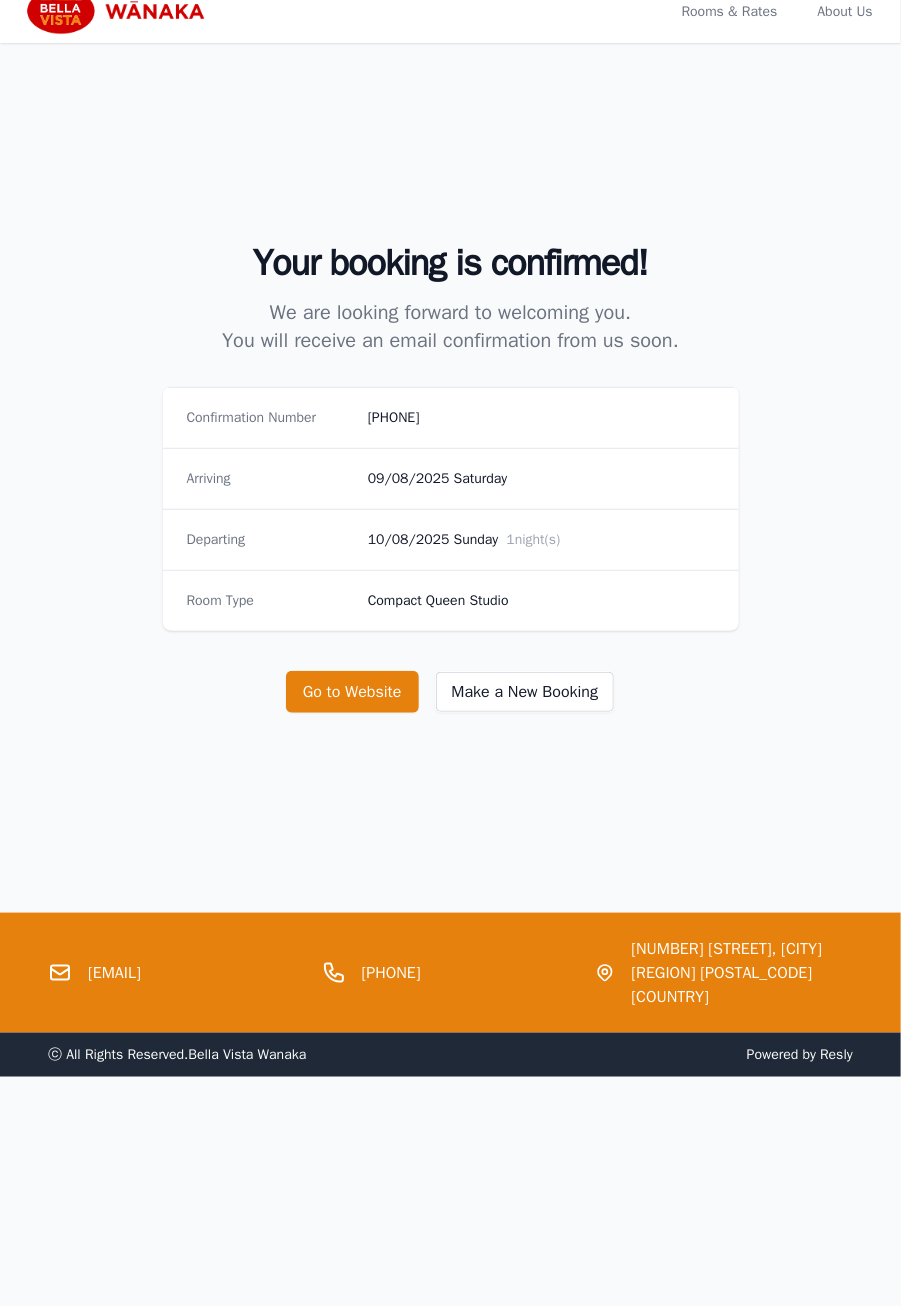 scroll, scrollTop: 19, scrollLeft: 0, axis: vertical 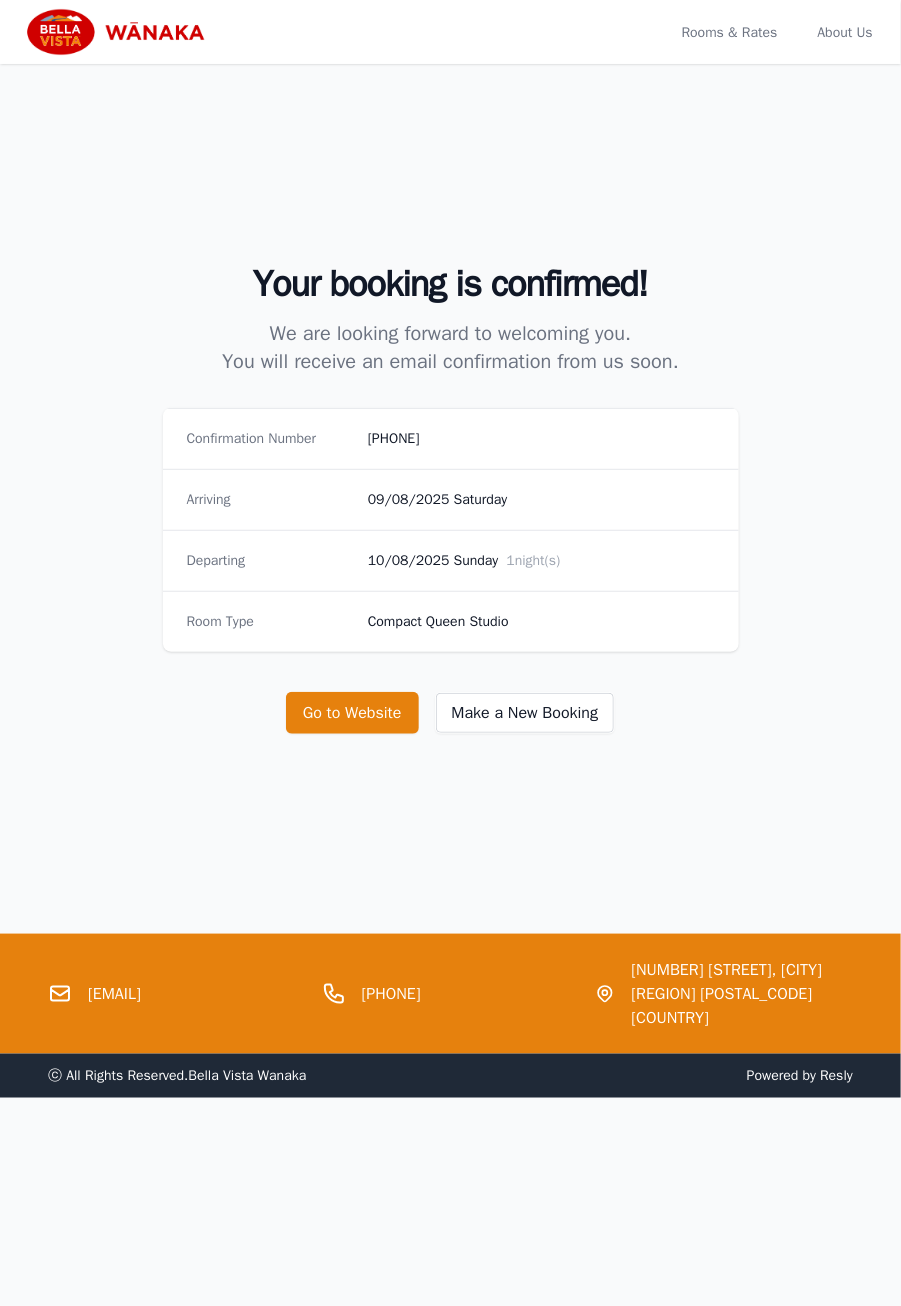 select on "**" 